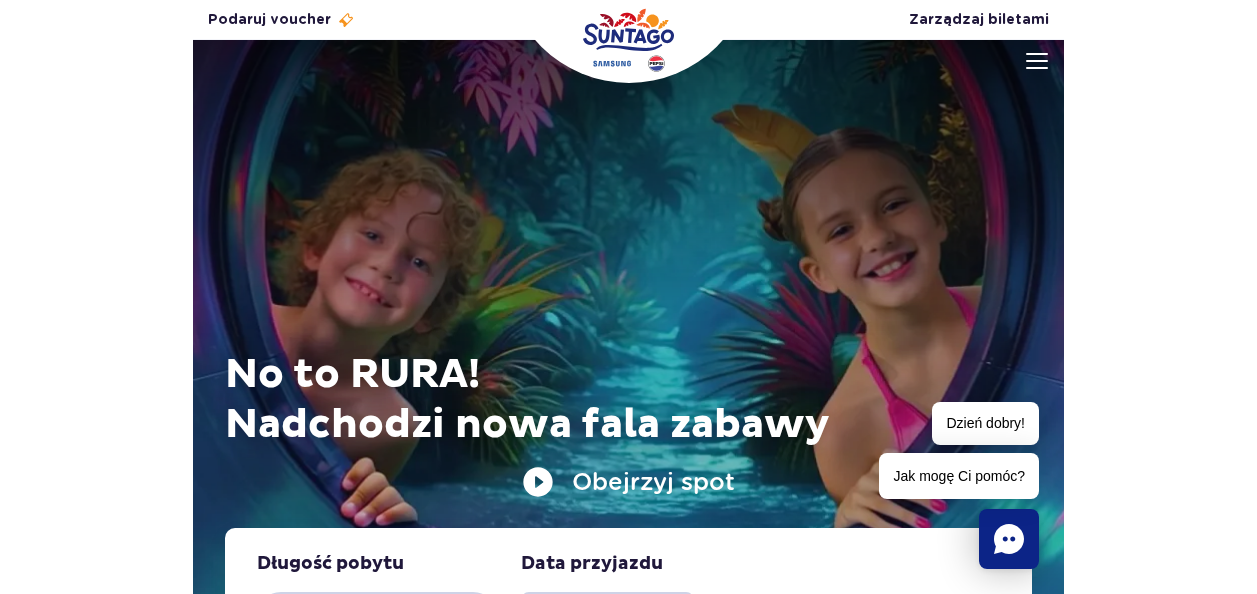 scroll, scrollTop: 0, scrollLeft: 0, axis: both 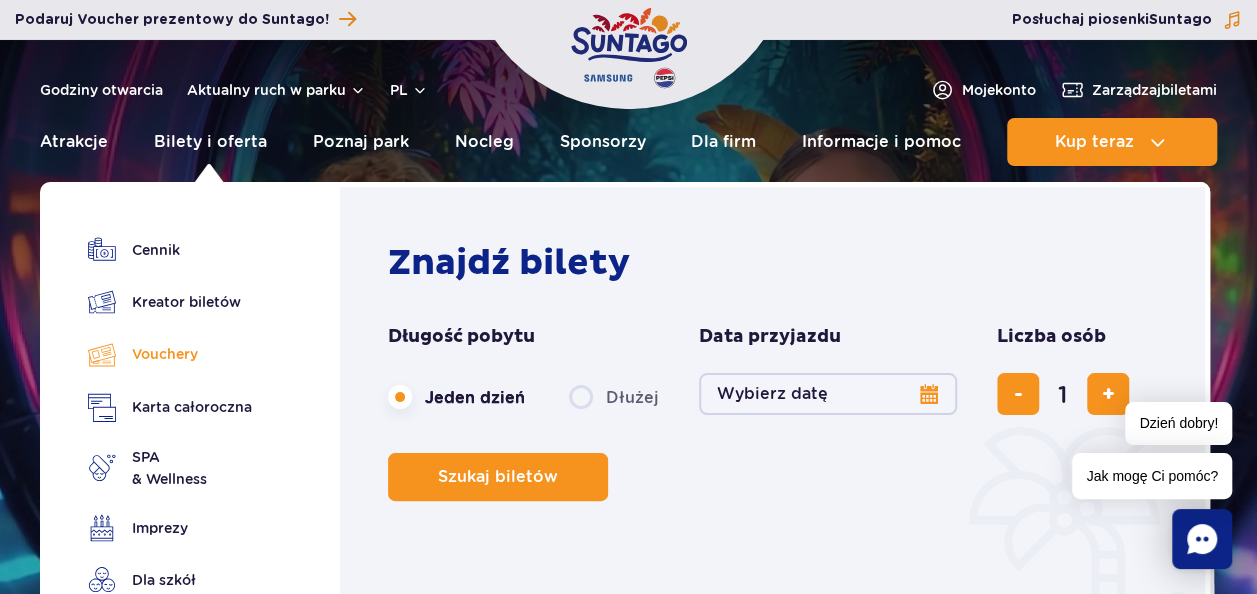 click on "Vouchery" at bounding box center [170, 354] 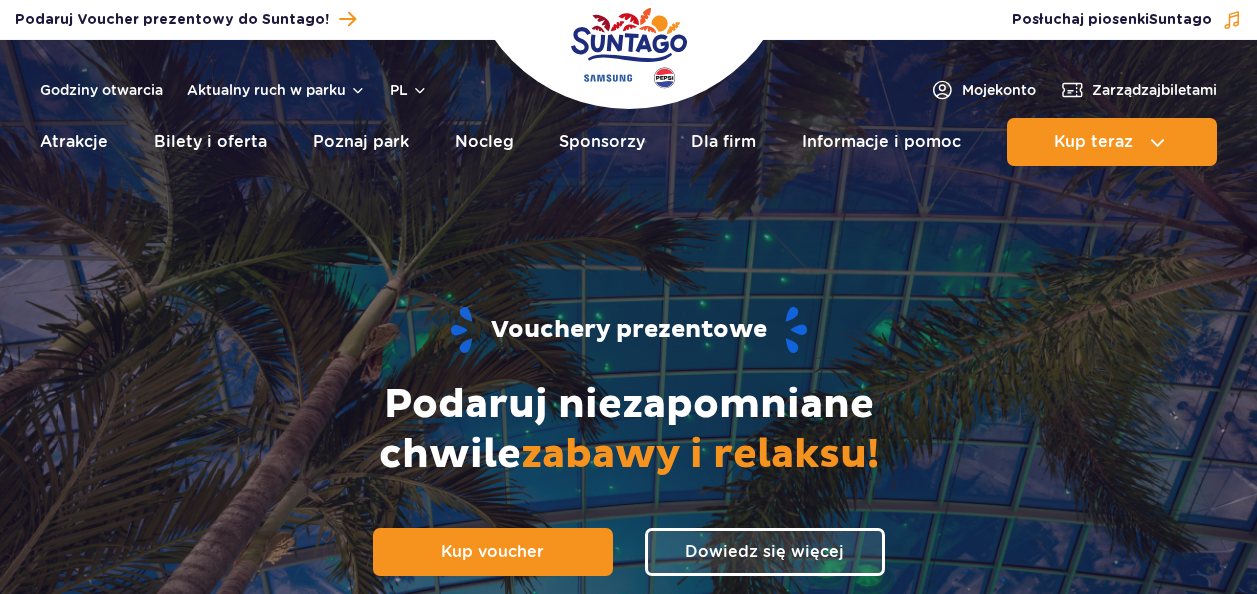 scroll, scrollTop: 0, scrollLeft: 0, axis: both 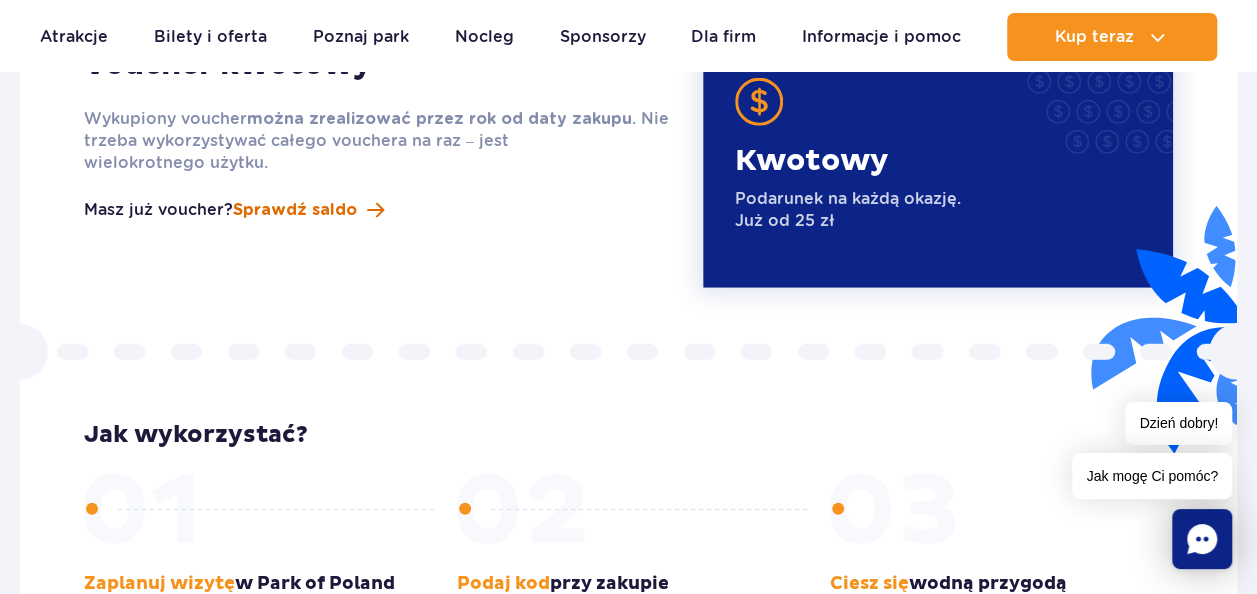 click on "Sprawdź saldo" at bounding box center [295, 210] 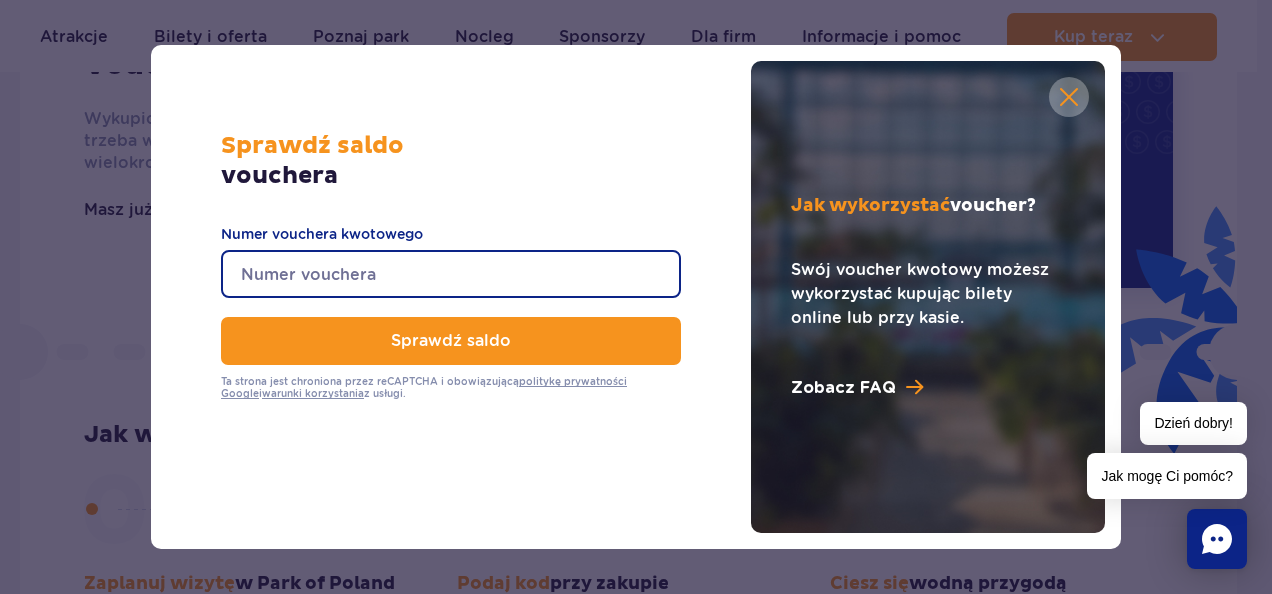 click on "Numer vouchera kwotowego" at bounding box center [451, 274] 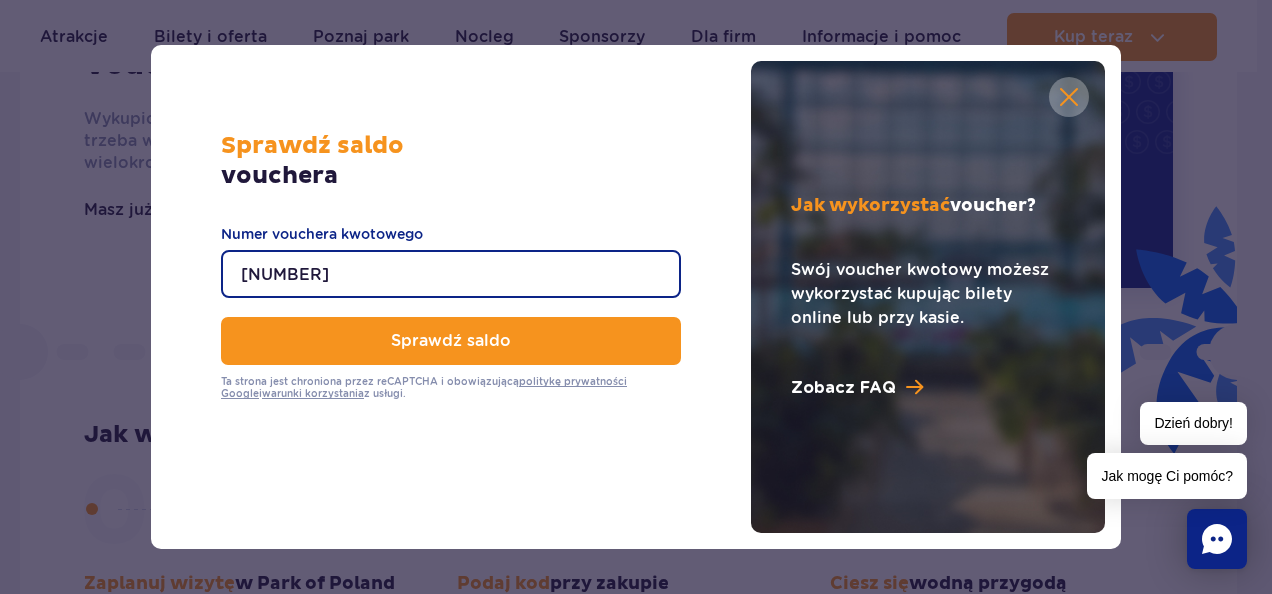 type on "0610003101231155" 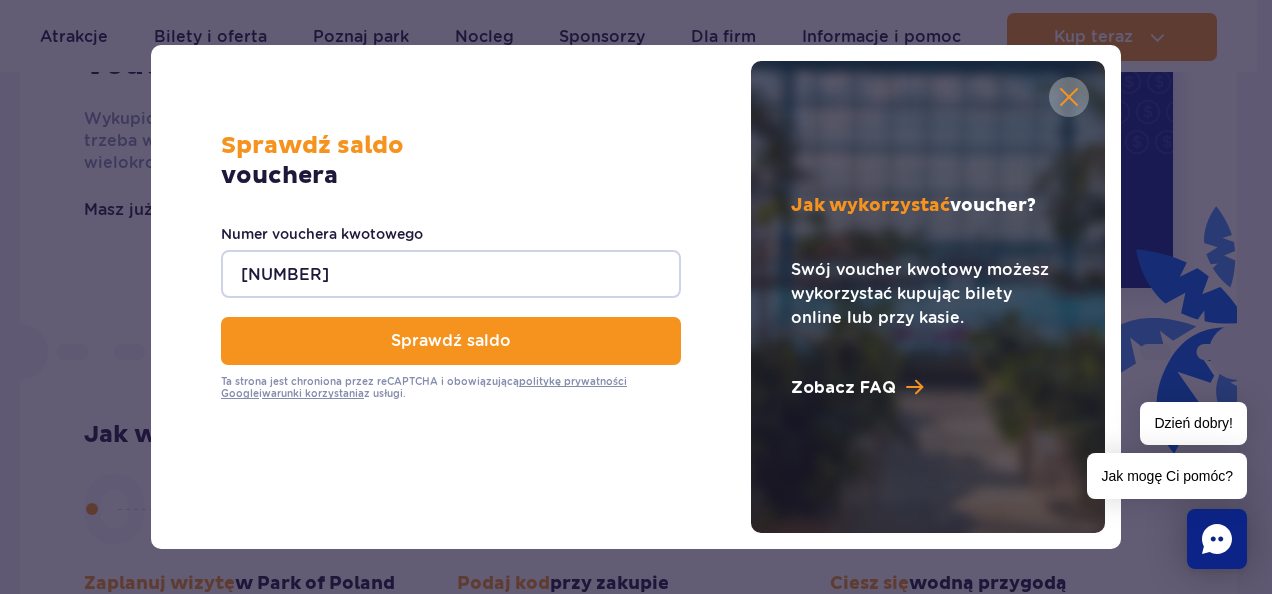 click on "0610003101231155
Numer vouchera kwotowego
Sprawdź saldo
Ta strona jest chroniona przez reCAPTCHA i obowiązującą                                  politykę prywatności Google
i                                 warunki korzystania
z usługi." at bounding box center [451, 311] 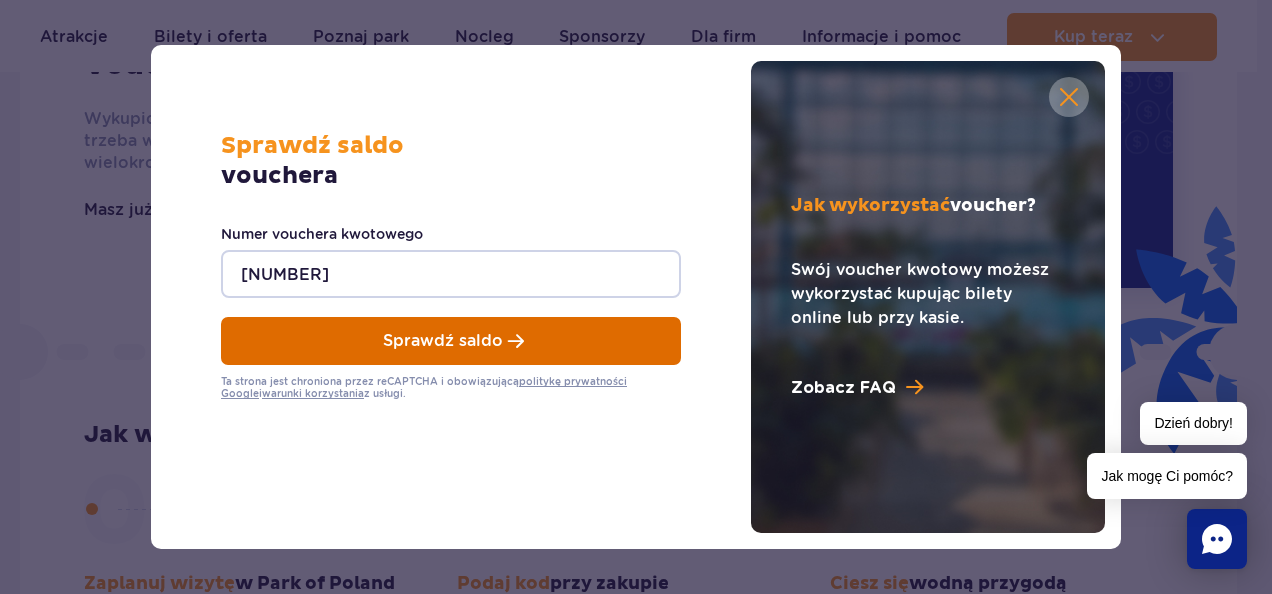 click on "Sprawdź saldo" at bounding box center [451, 341] 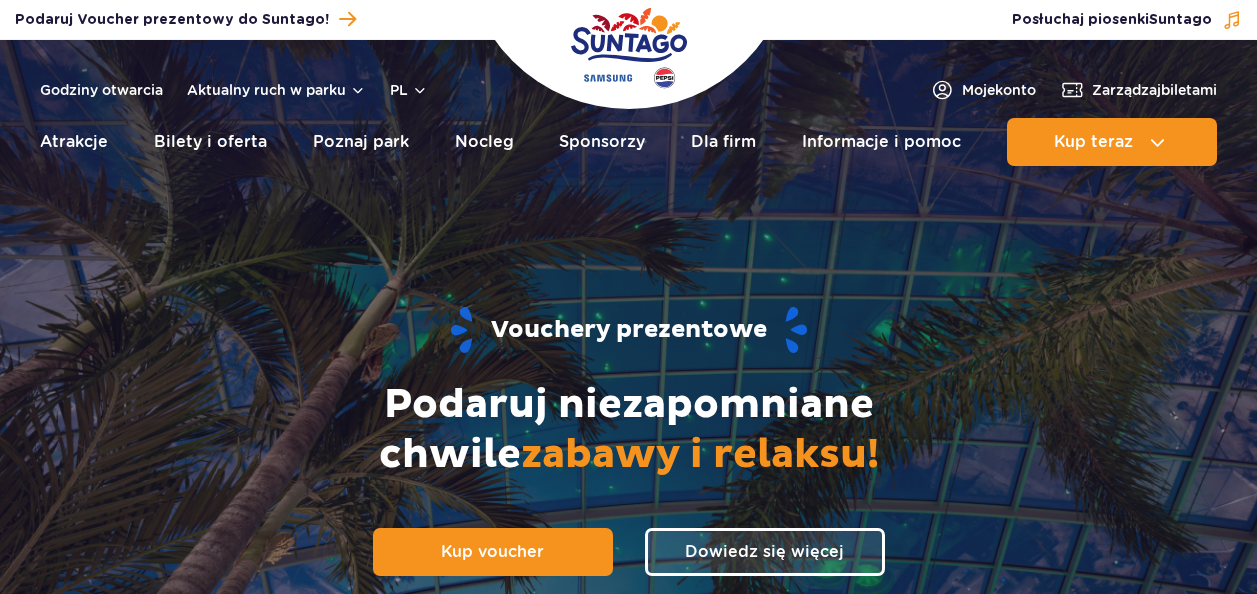 scroll, scrollTop: 0, scrollLeft: 0, axis: both 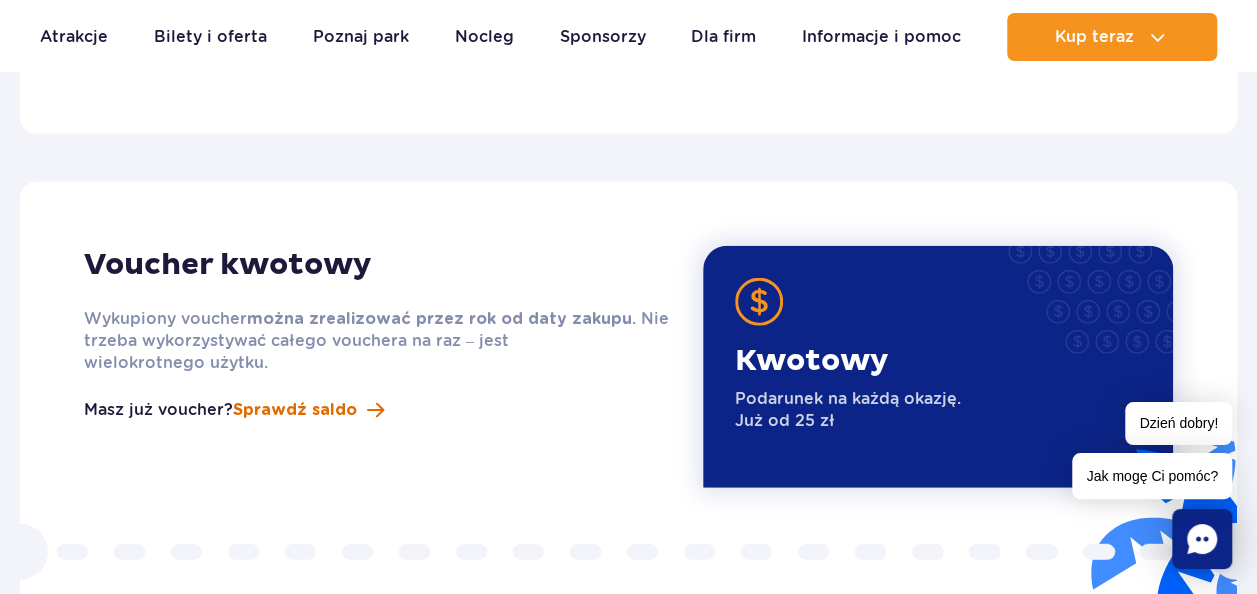 click on "Sprawdź saldo" at bounding box center (295, 410) 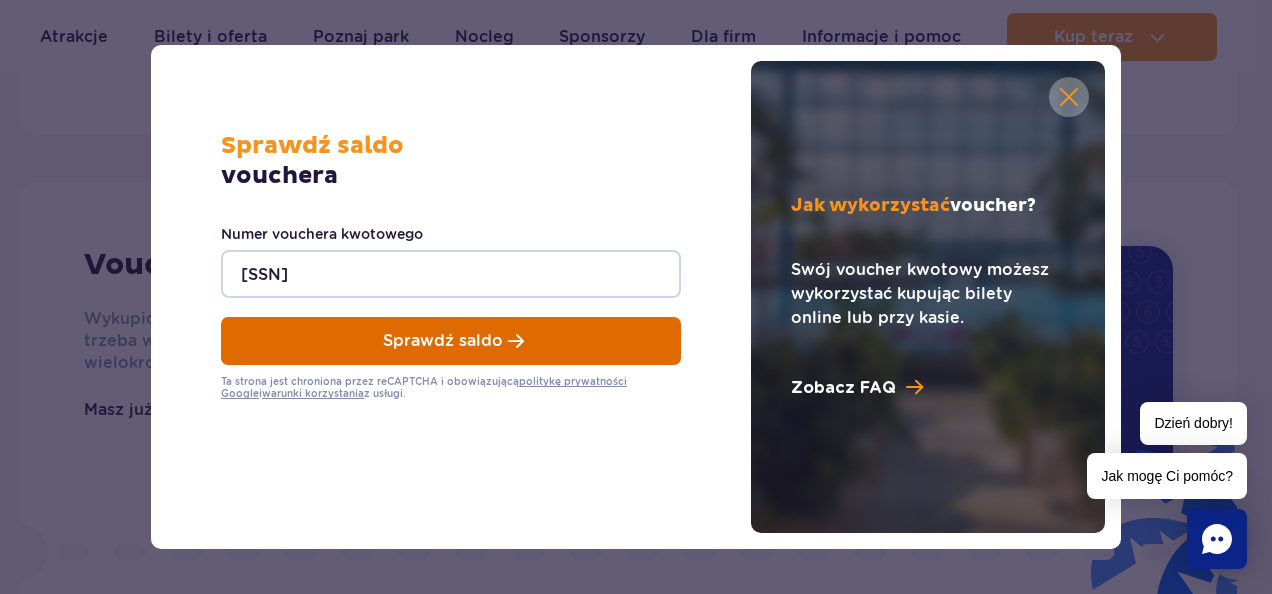 click on "Sprawdź saldo" at bounding box center (443, 341) 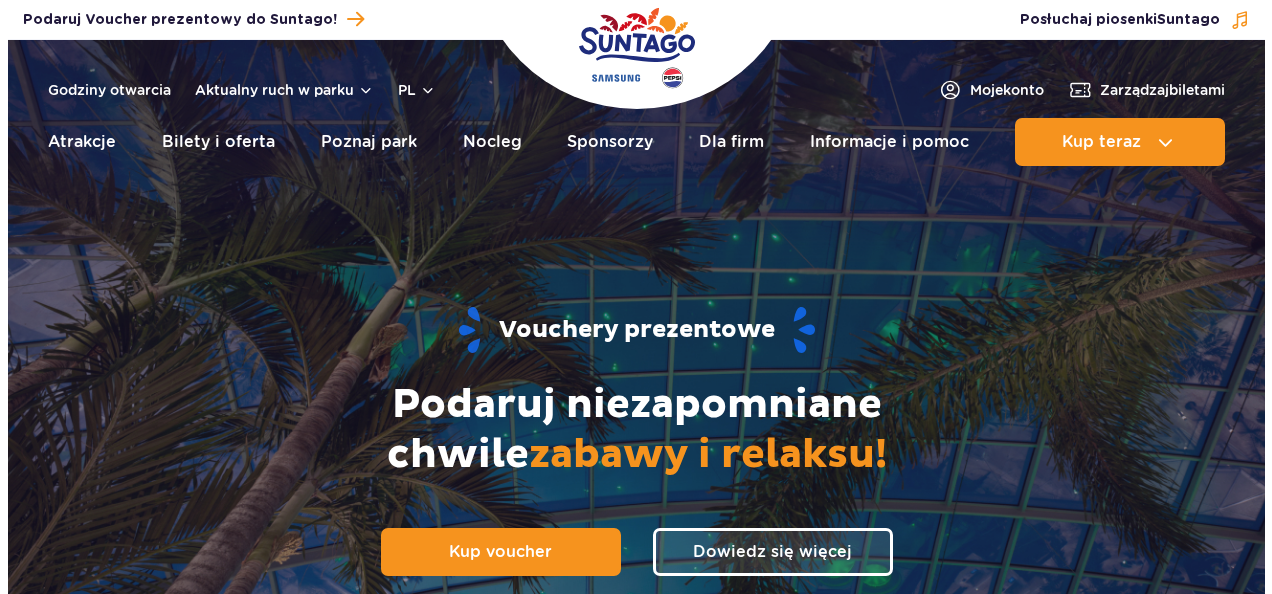 scroll, scrollTop: 0, scrollLeft: 0, axis: both 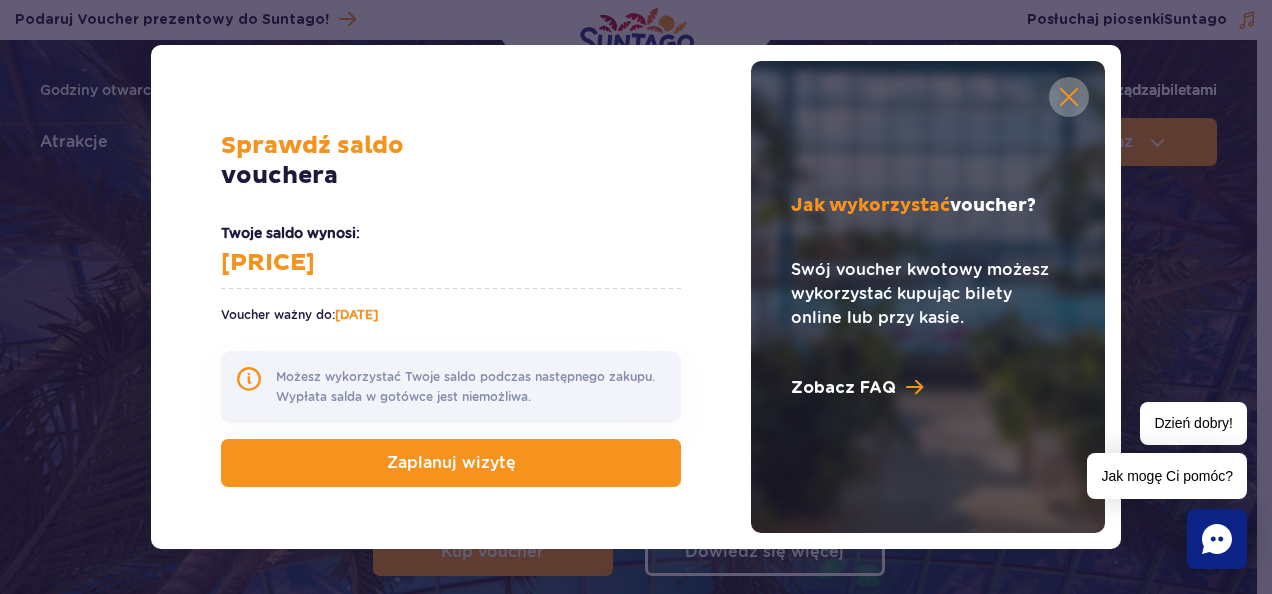 click at bounding box center [1069, 97] 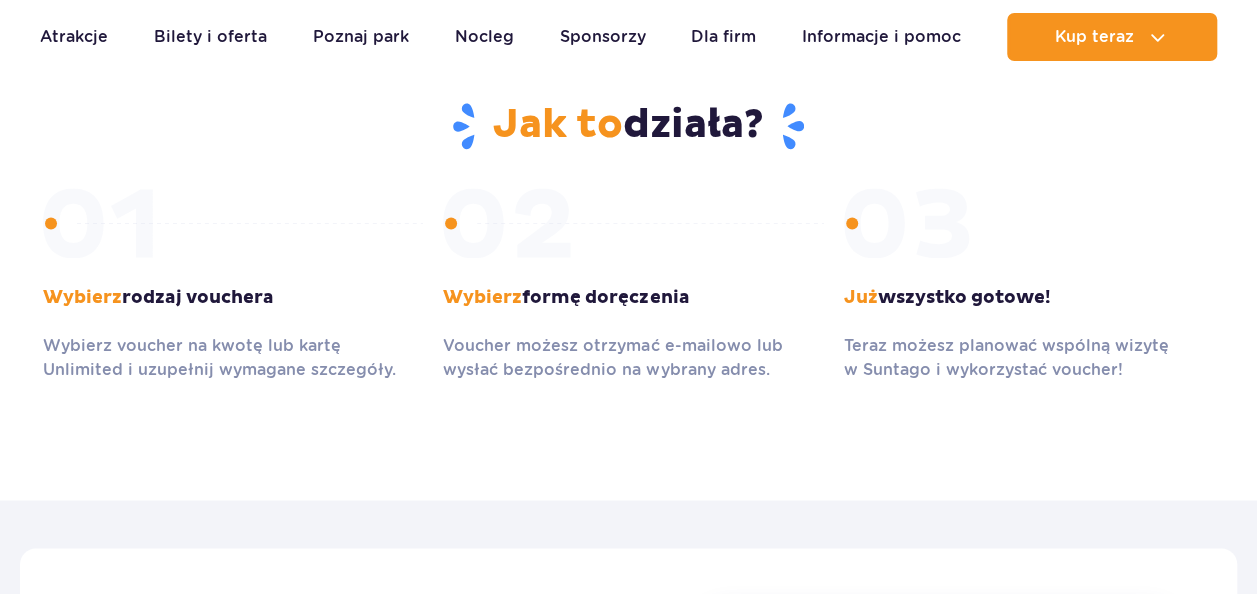 scroll, scrollTop: 0, scrollLeft: 0, axis: both 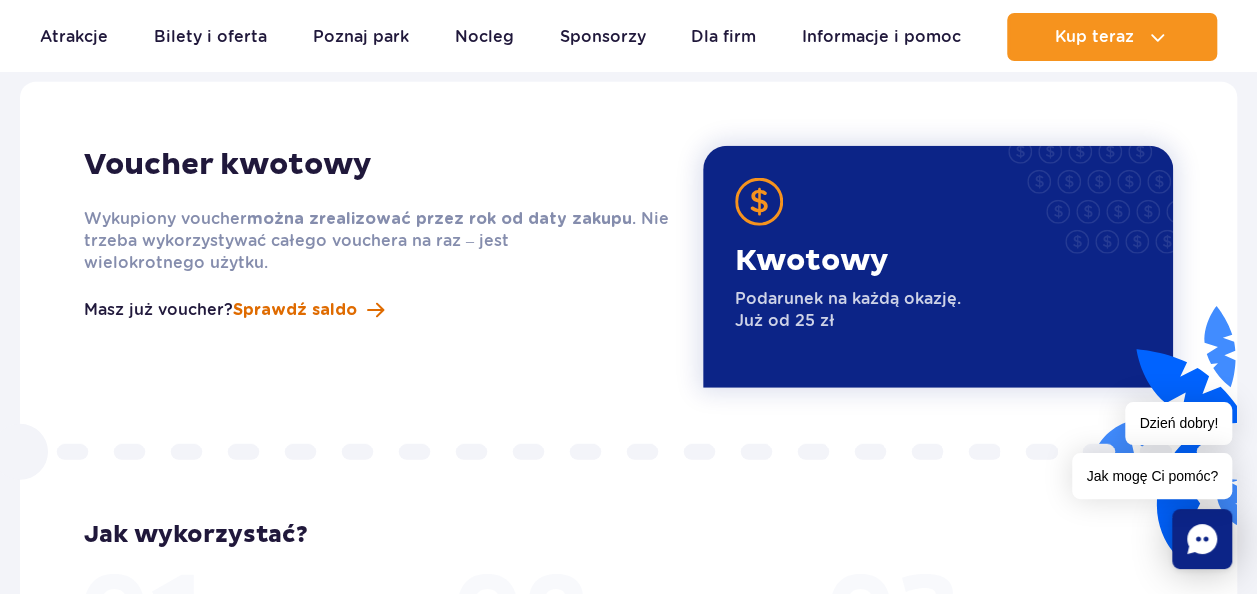 click on "Sprawdź saldo" at bounding box center (295, 310) 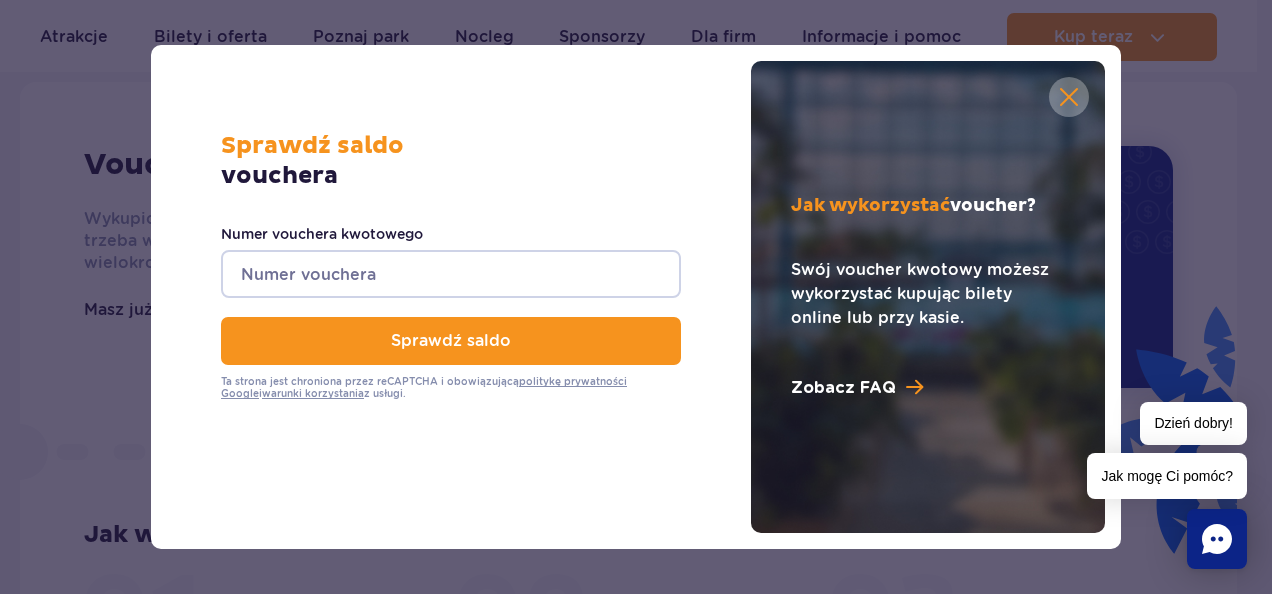 click on "Numer vouchera kwotowego" at bounding box center [451, 274] 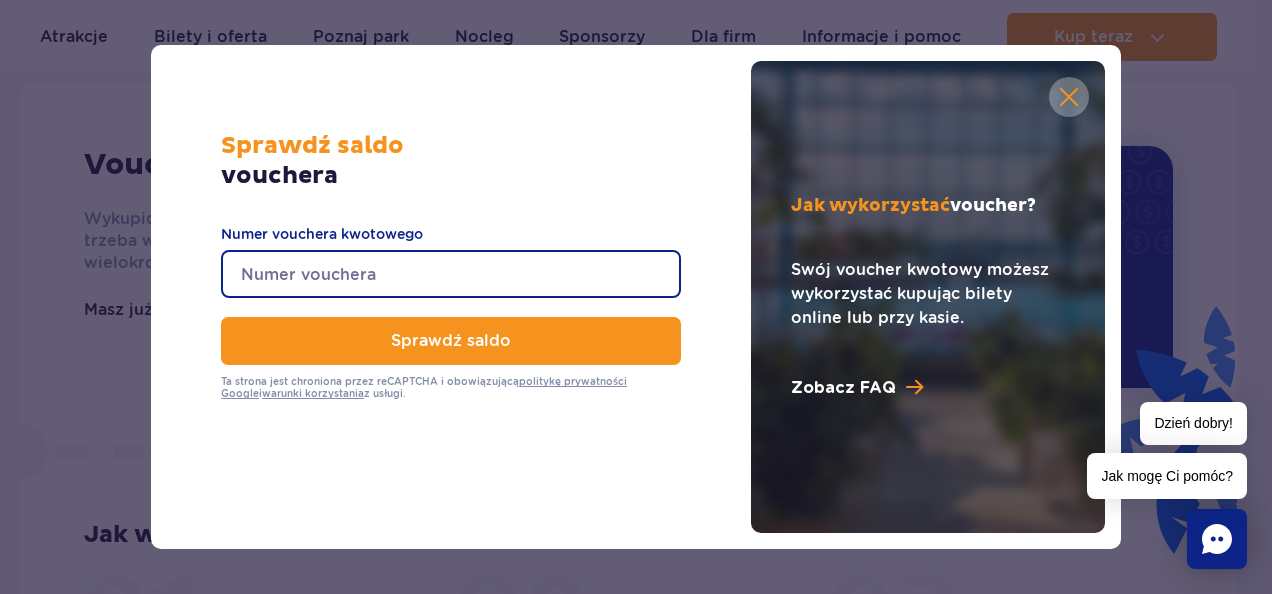 paste on "0640006101126981" 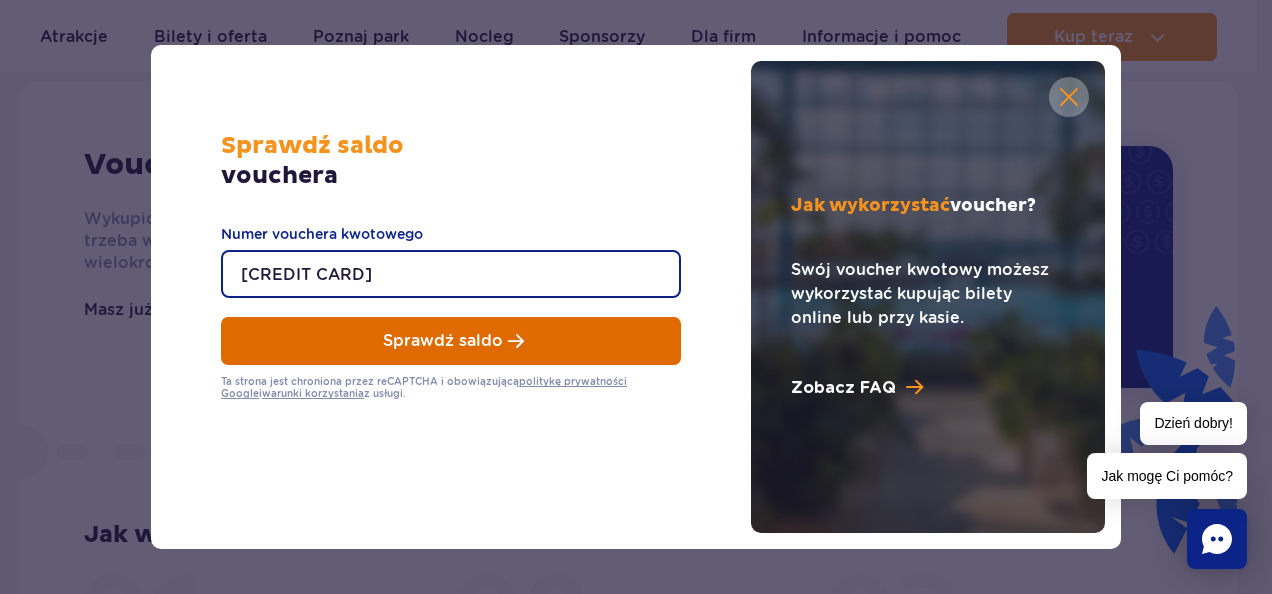 type on "0640006101126981" 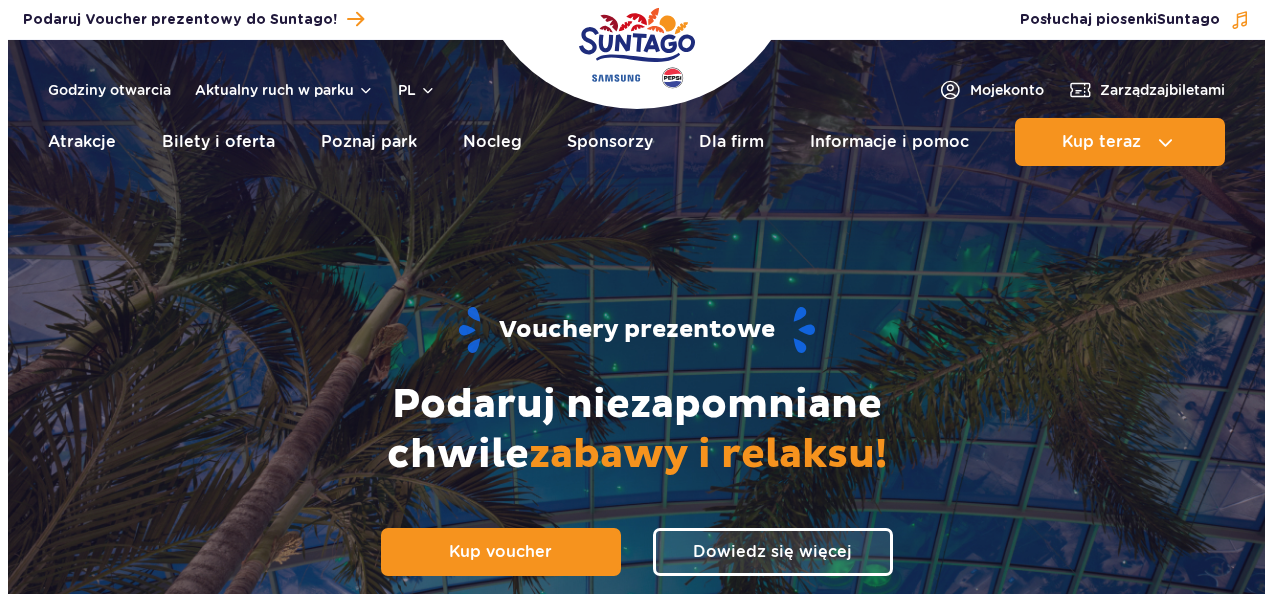 scroll, scrollTop: 0, scrollLeft: 0, axis: both 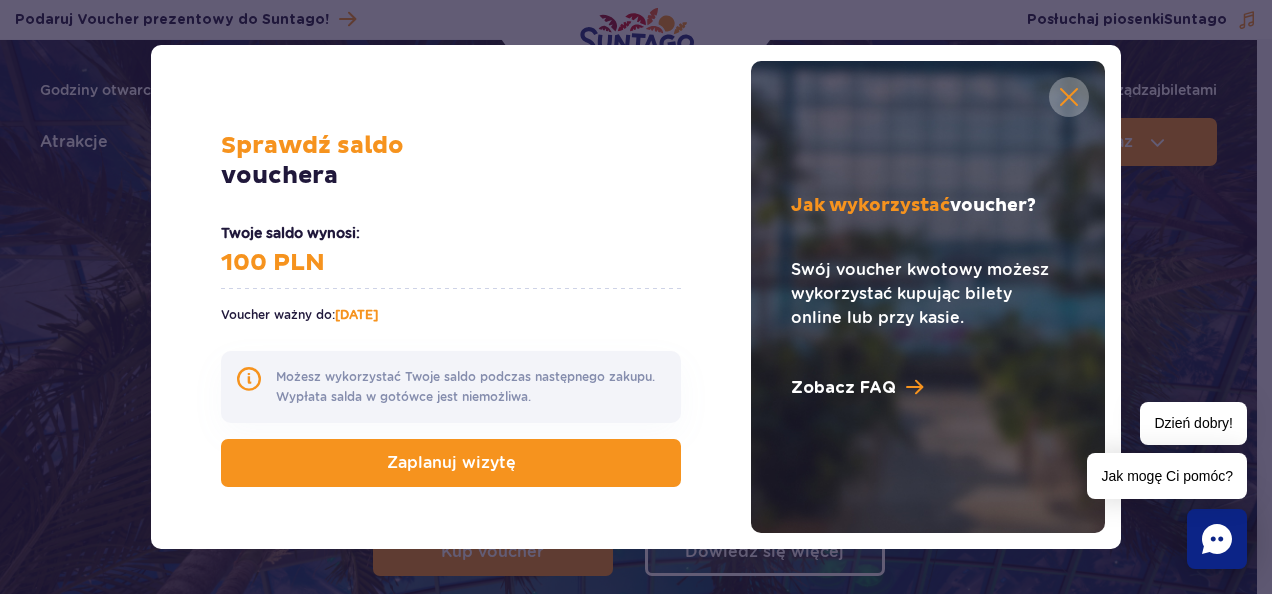 click at bounding box center [1069, 97] 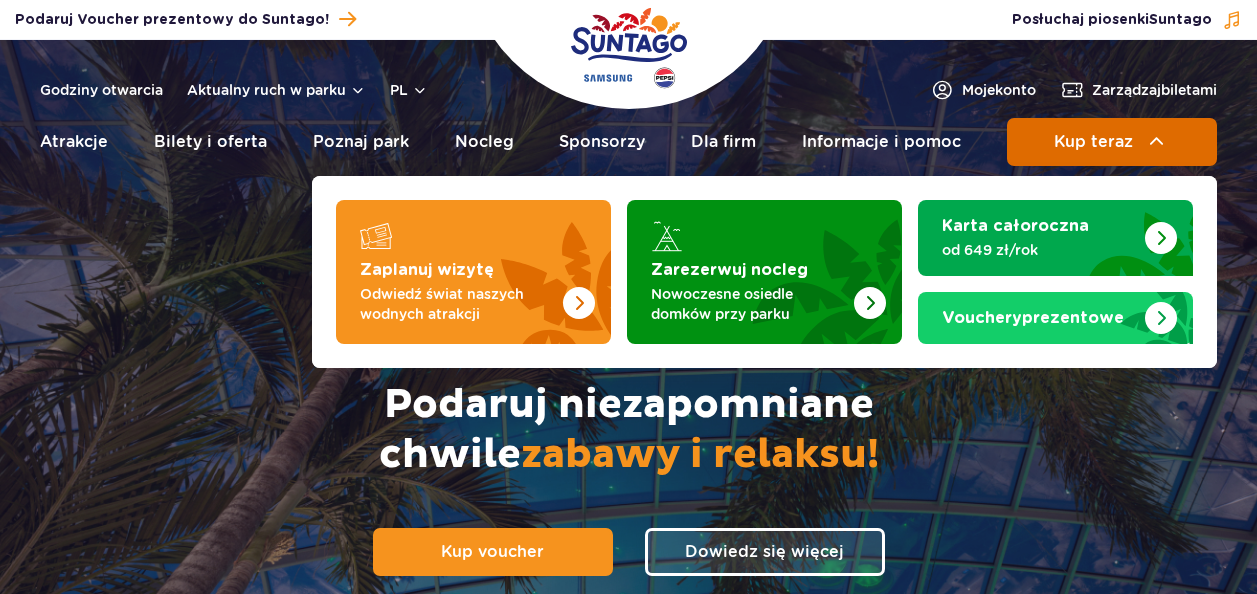 scroll, scrollTop: 0, scrollLeft: 0, axis: both 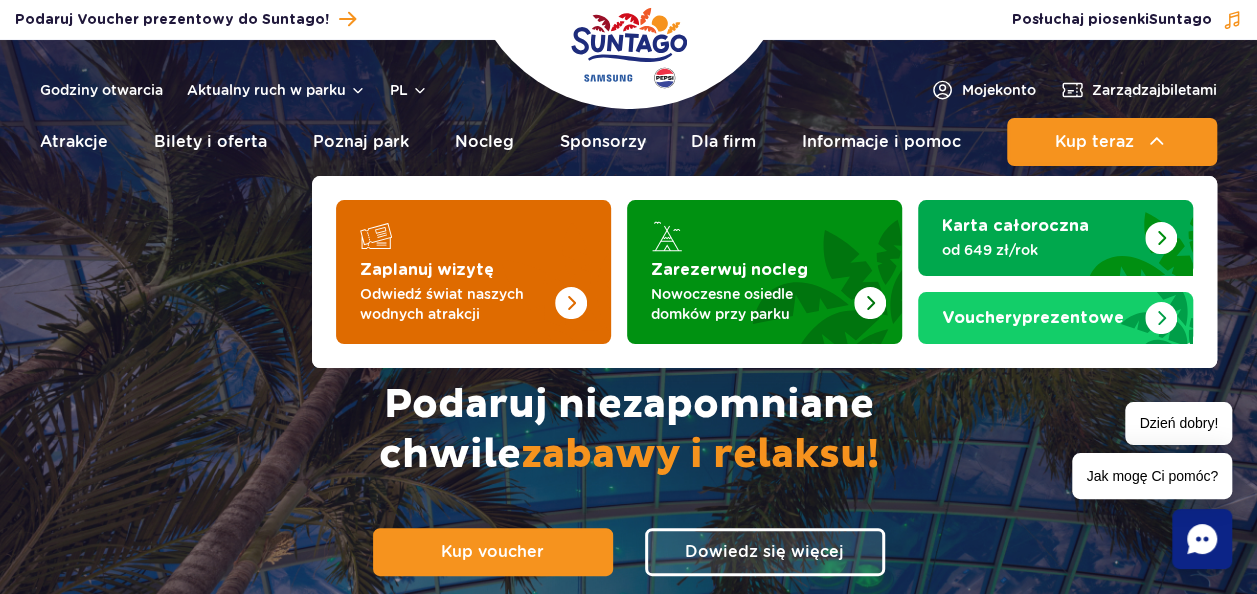 click at bounding box center (531, 266) 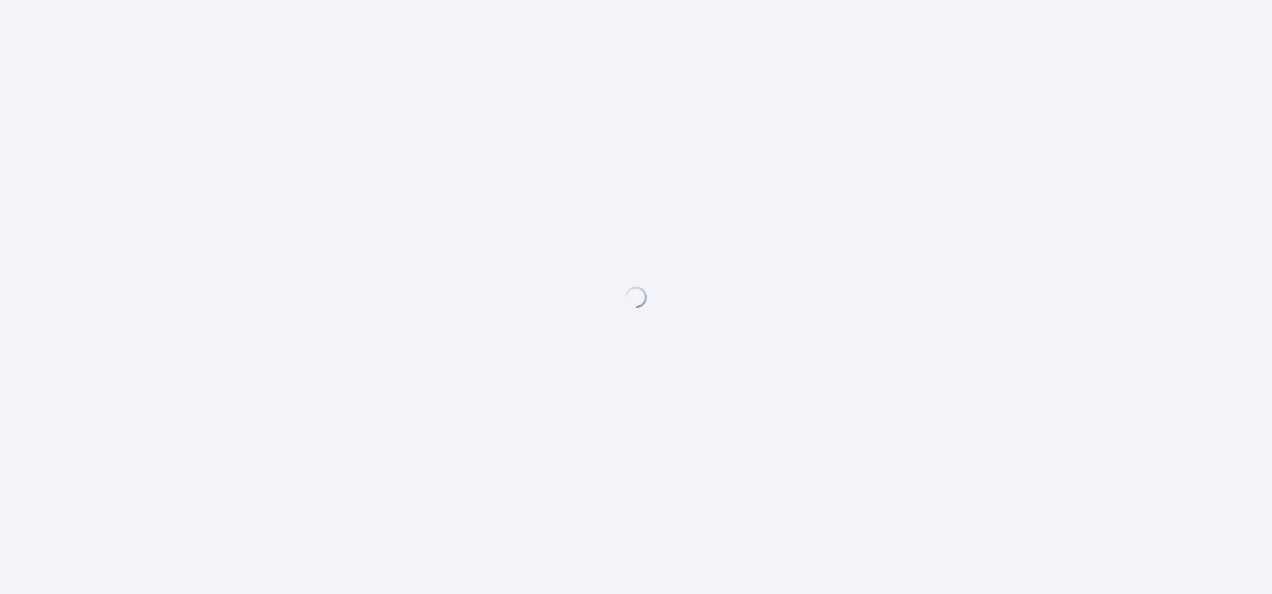 scroll, scrollTop: 0, scrollLeft: 0, axis: both 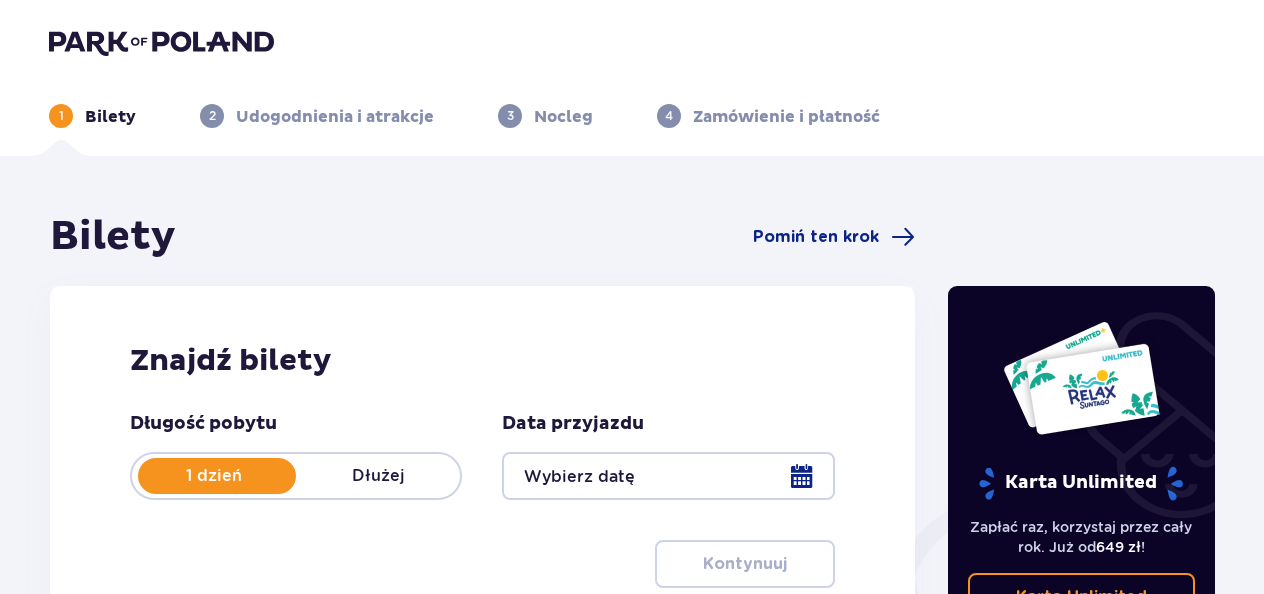 click at bounding box center (668, 476) 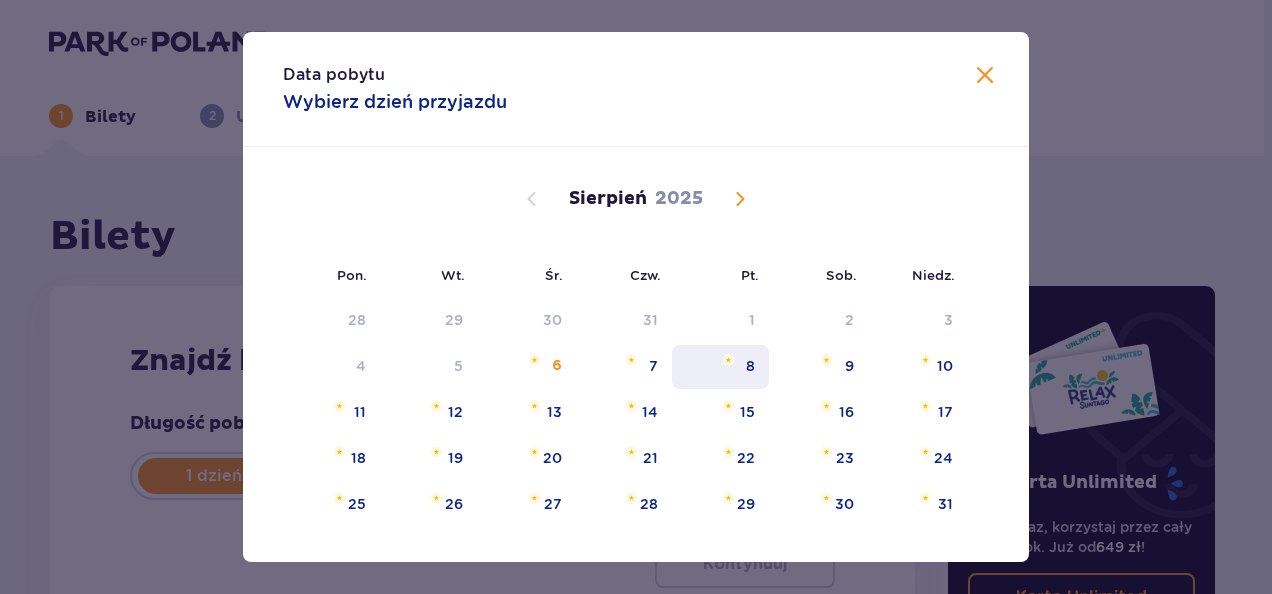click on "8" at bounding box center (720, 367) 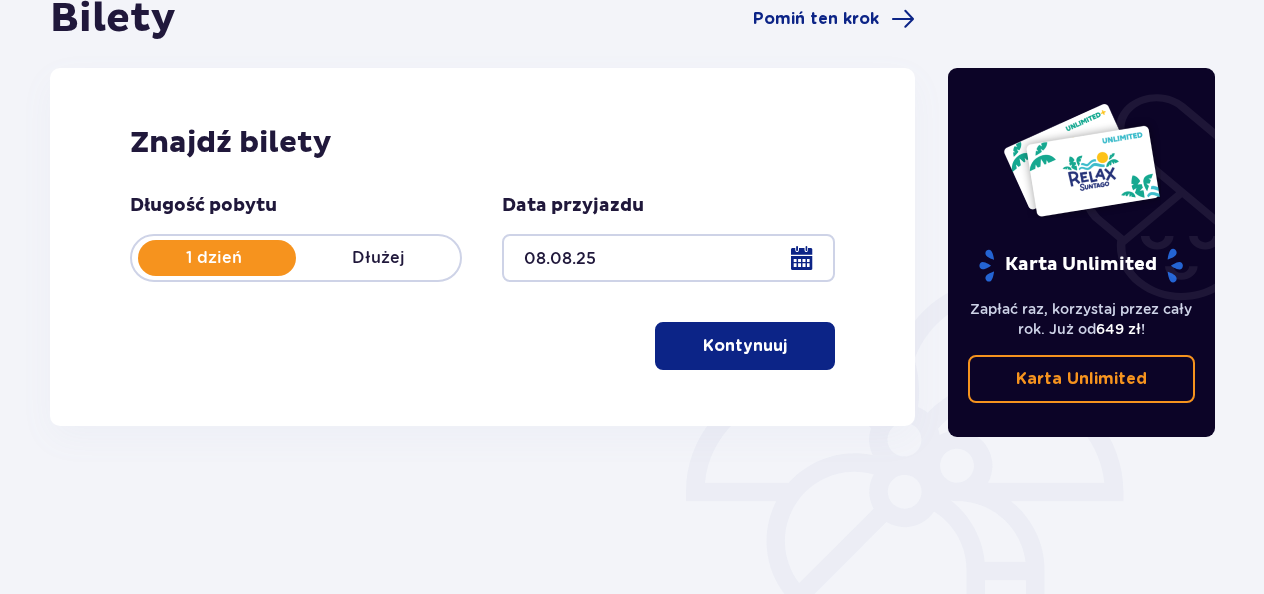 scroll, scrollTop: 425, scrollLeft: 0, axis: vertical 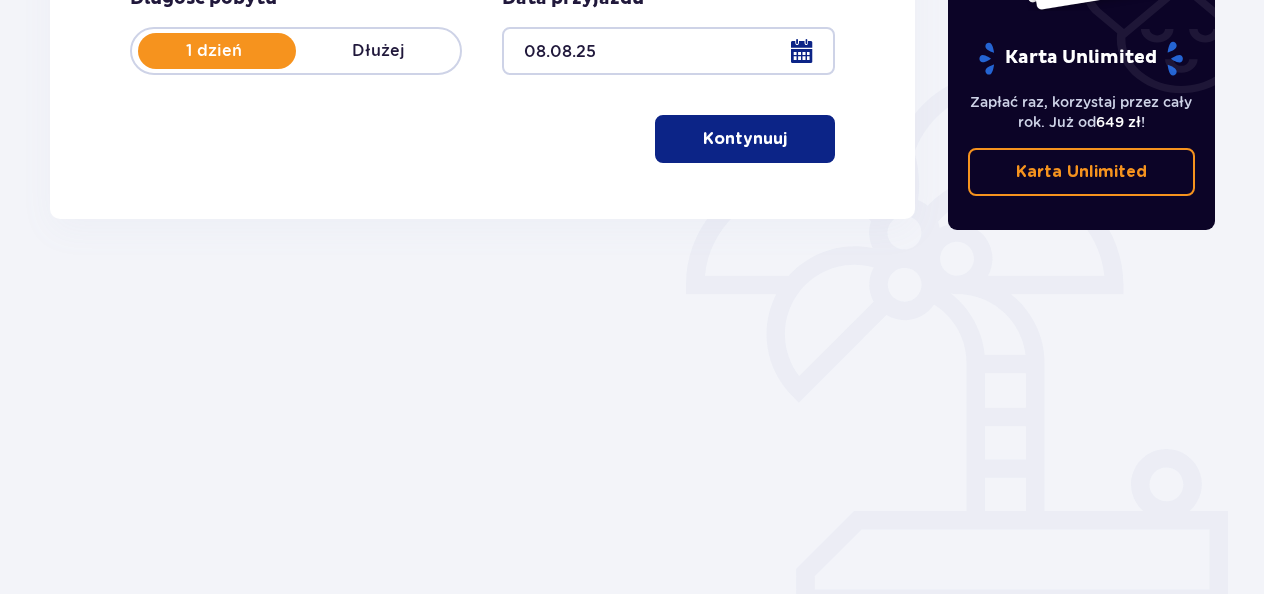 click on "Kontynuuj" at bounding box center (745, 139) 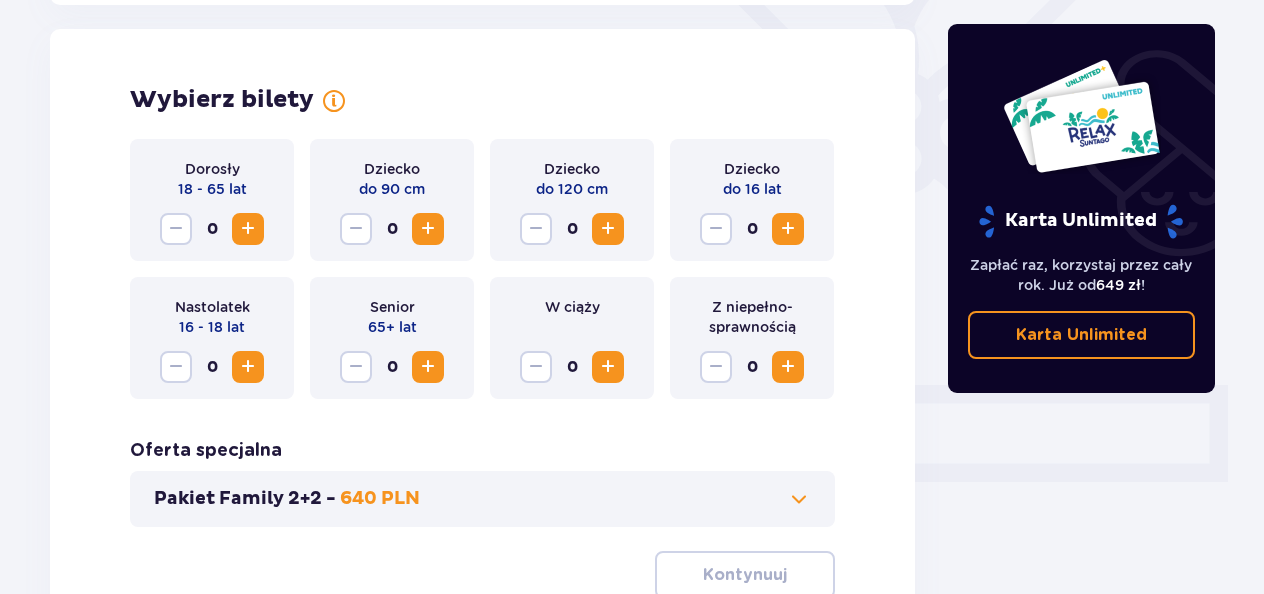 scroll, scrollTop: 556, scrollLeft: 0, axis: vertical 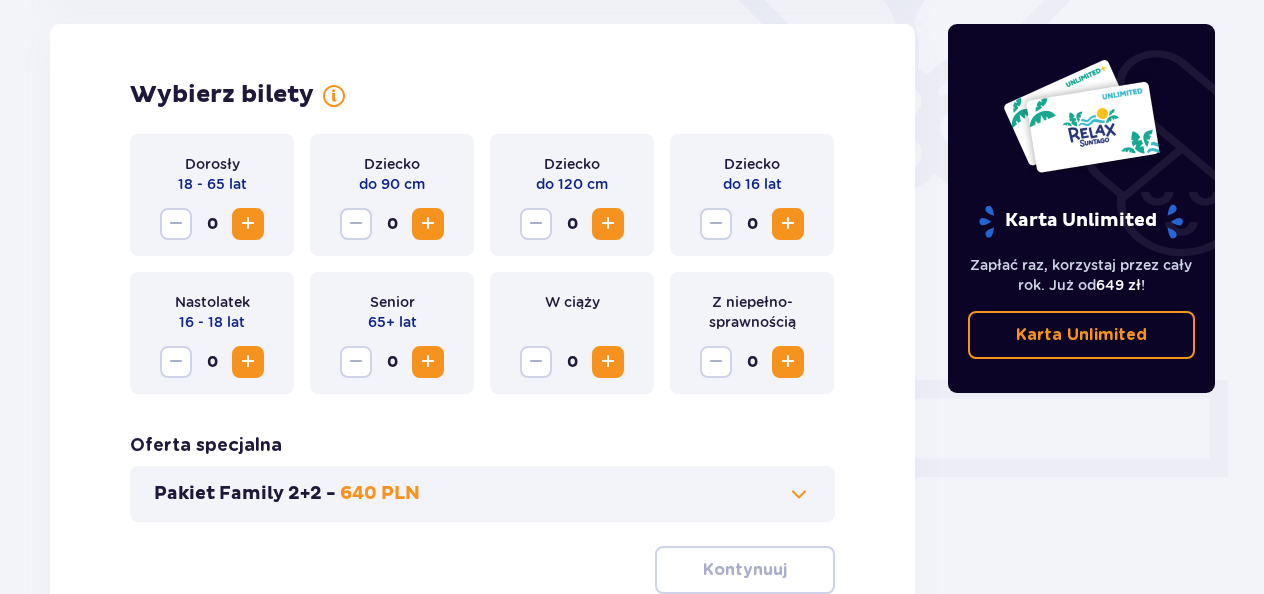 click at bounding box center (248, 224) 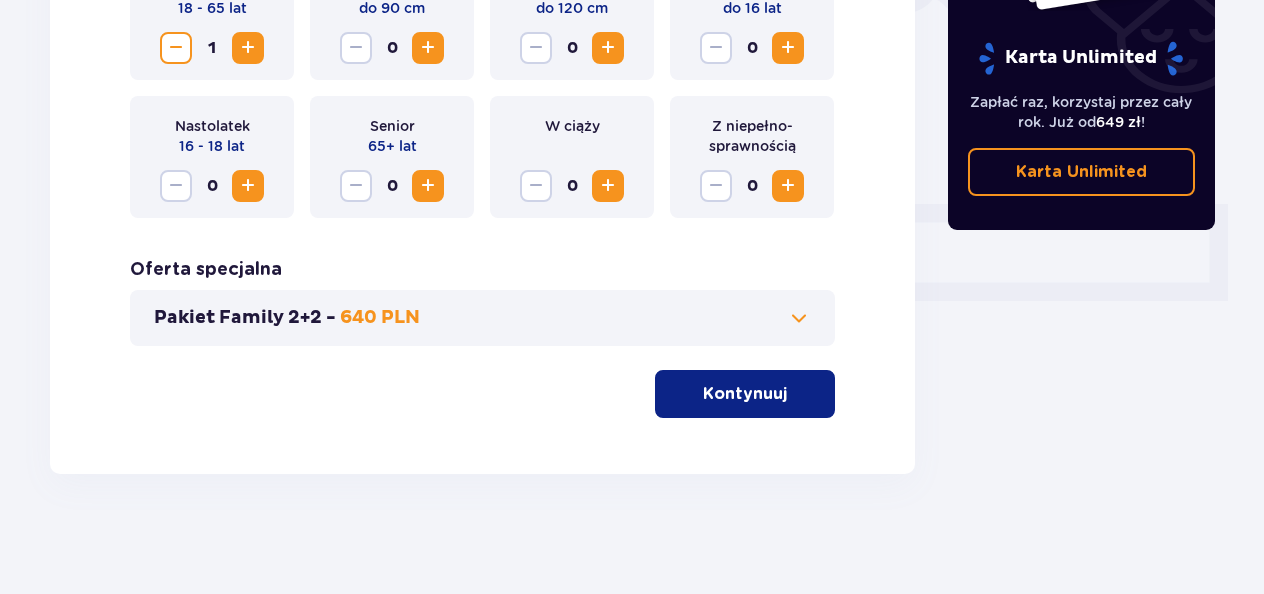 click on "Kontynuuj" at bounding box center (745, 394) 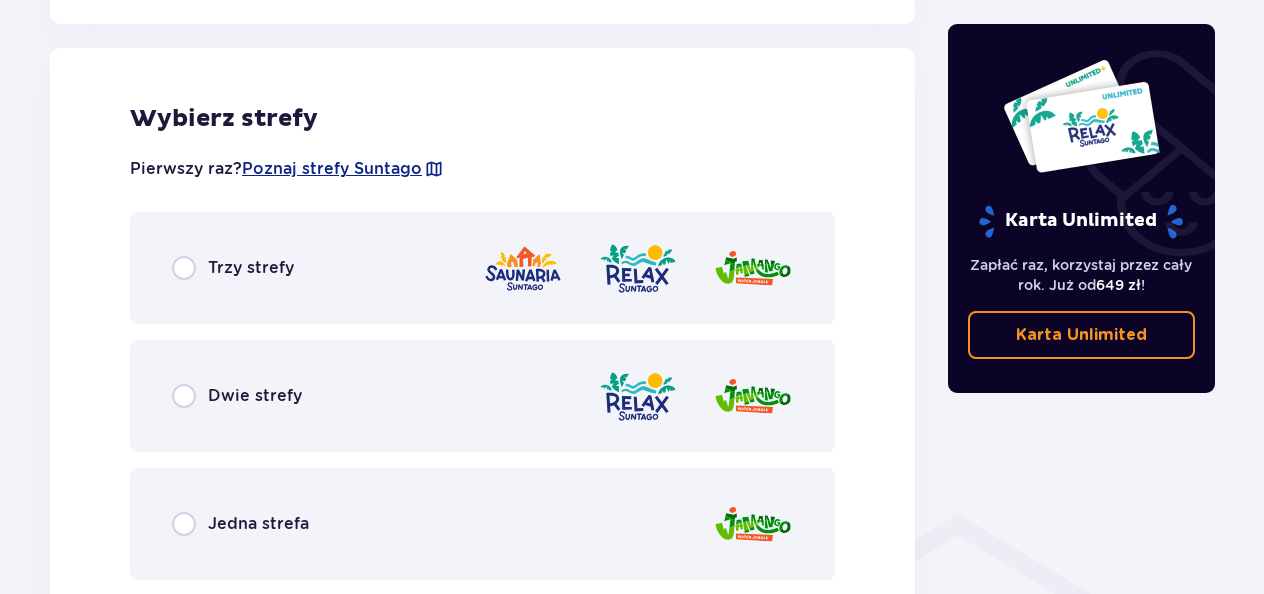 click on "Trzy strefy" at bounding box center [482, 268] 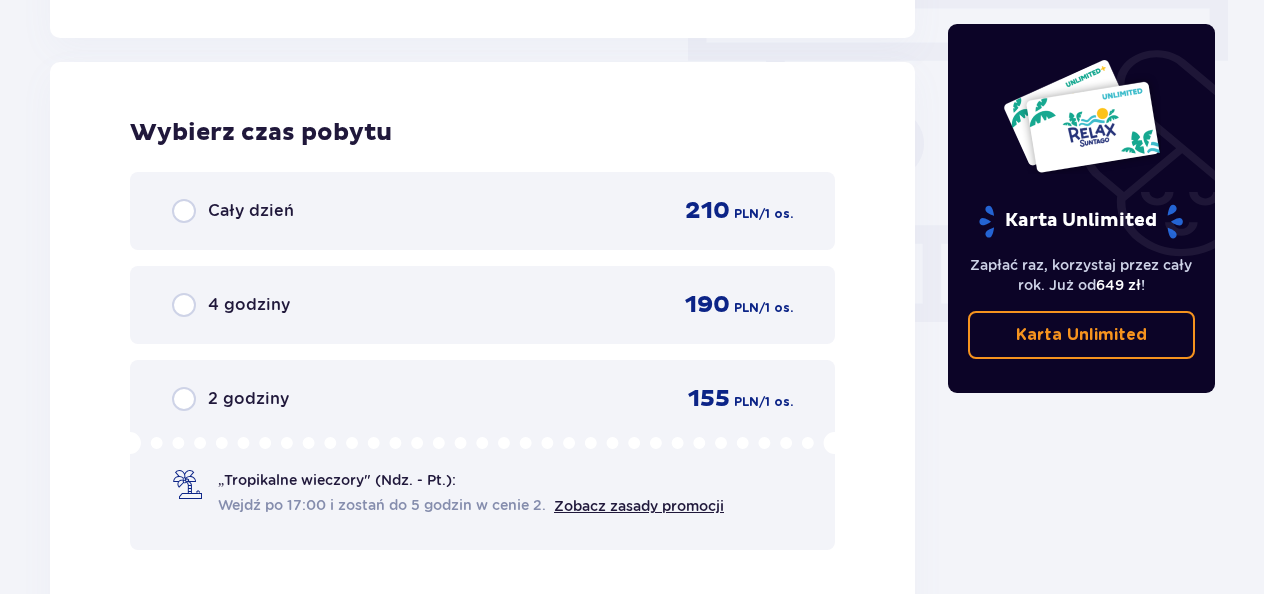 scroll, scrollTop: 1806, scrollLeft: 0, axis: vertical 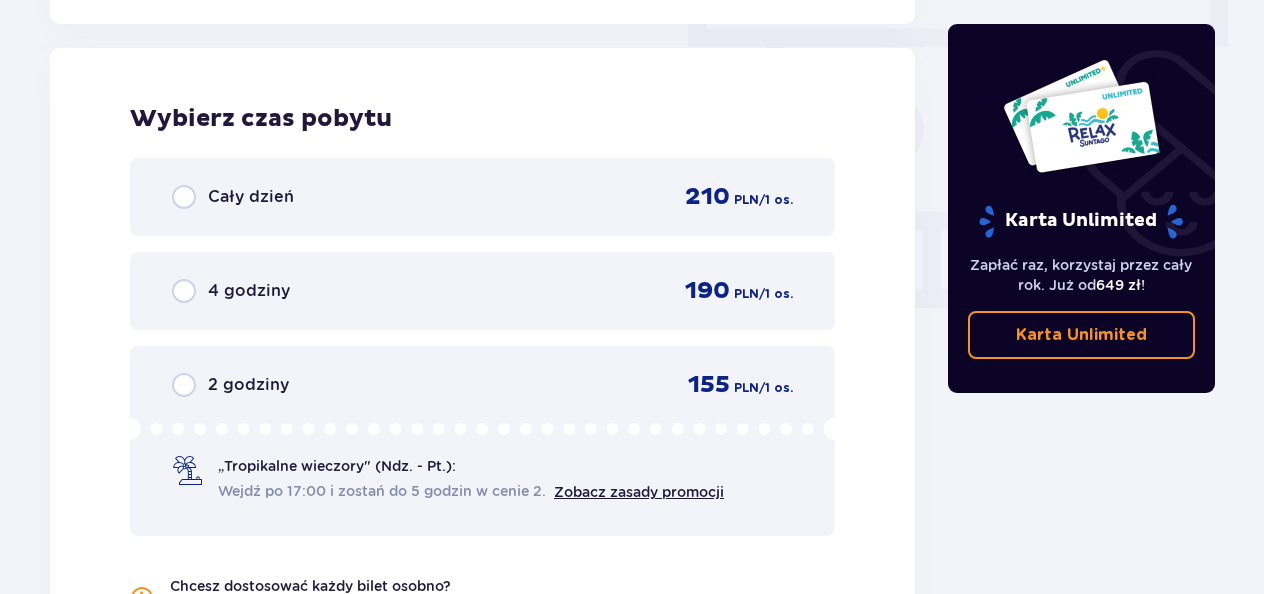 click on "Cały dzień   210 PLN / 1 os." at bounding box center (482, 197) 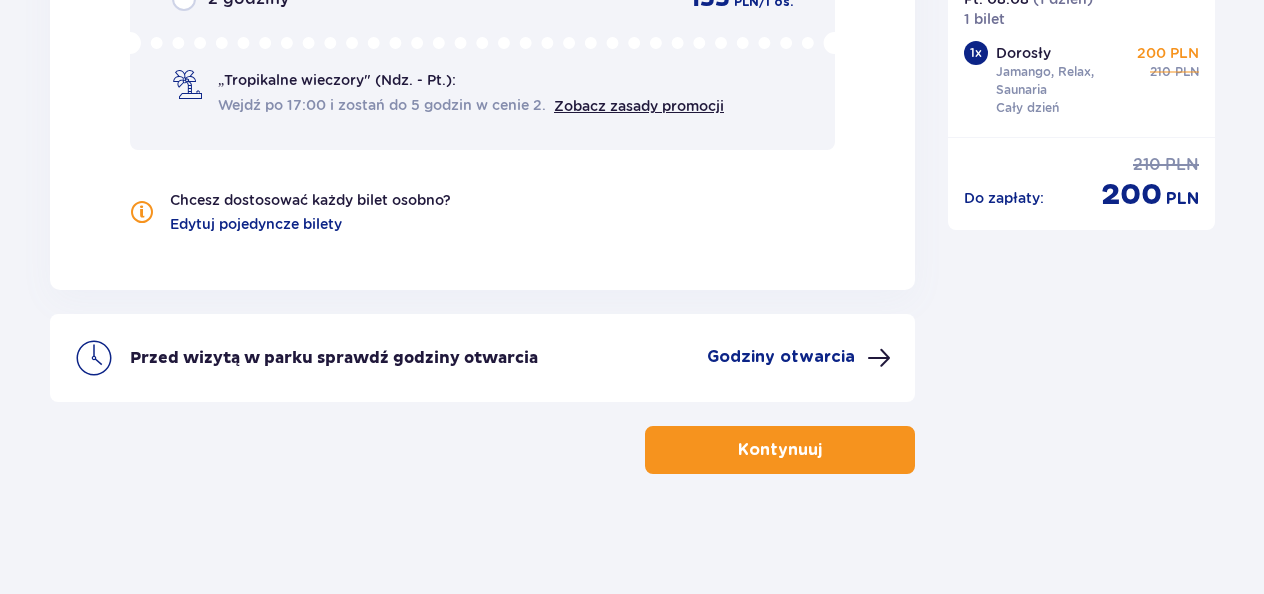 click on "Kontynuuj" at bounding box center (780, 450) 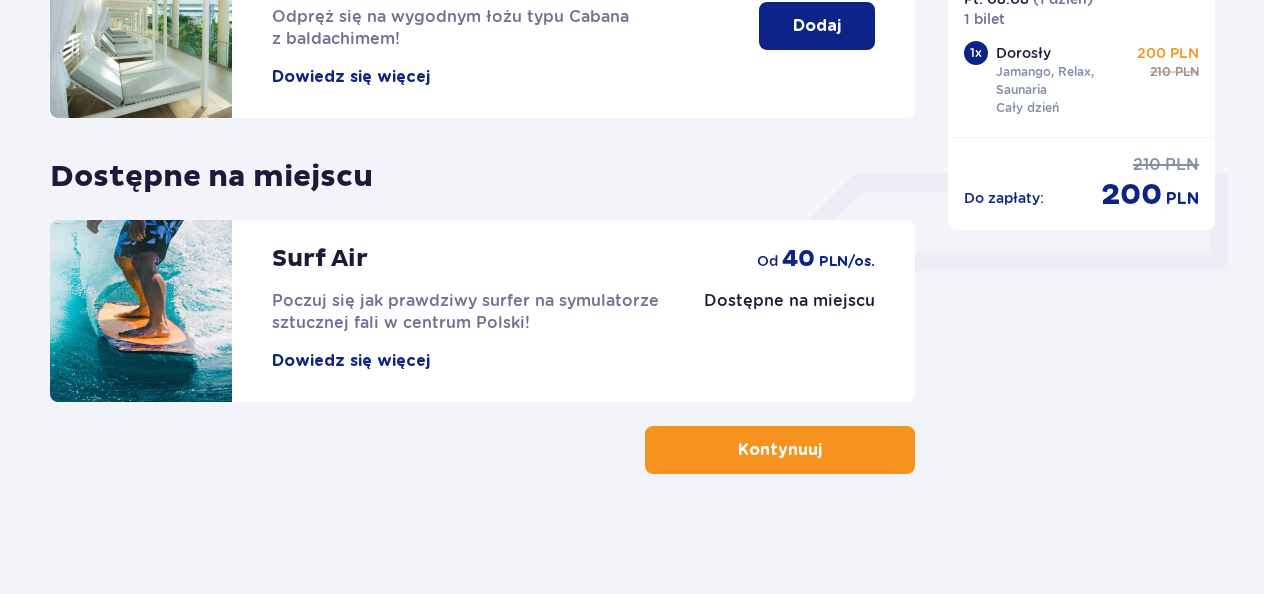 scroll, scrollTop: 0, scrollLeft: 0, axis: both 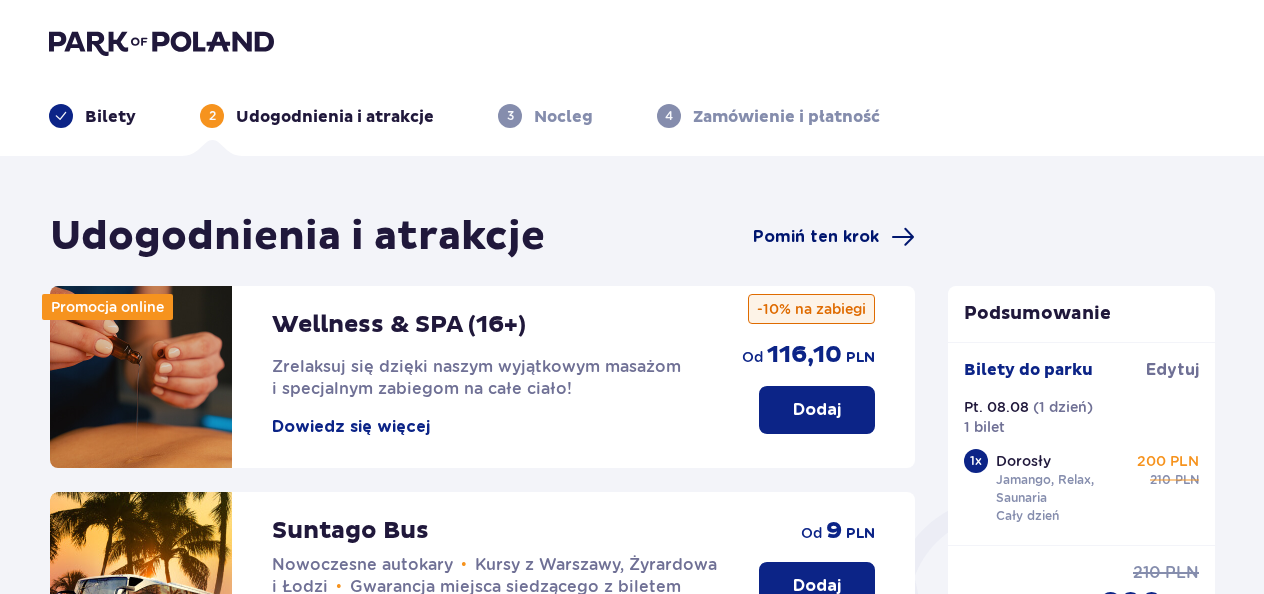 click on "Pomiń ten krok" at bounding box center [834, 237] 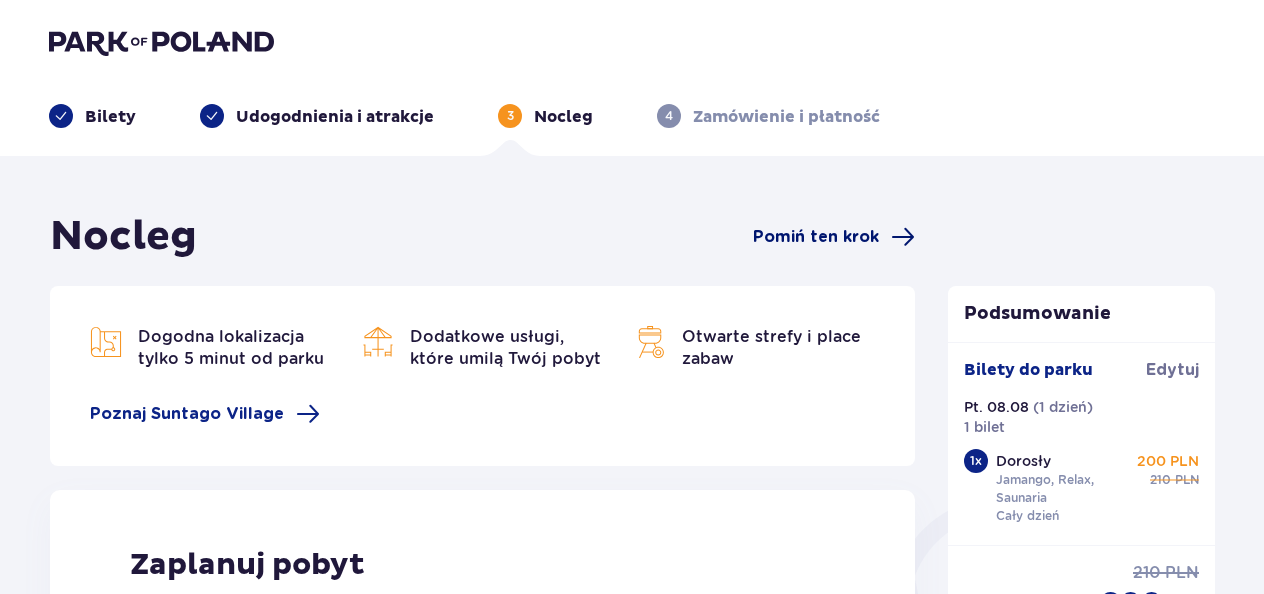 click on "Pomiń ten krok" at bounding box center (816, 237) 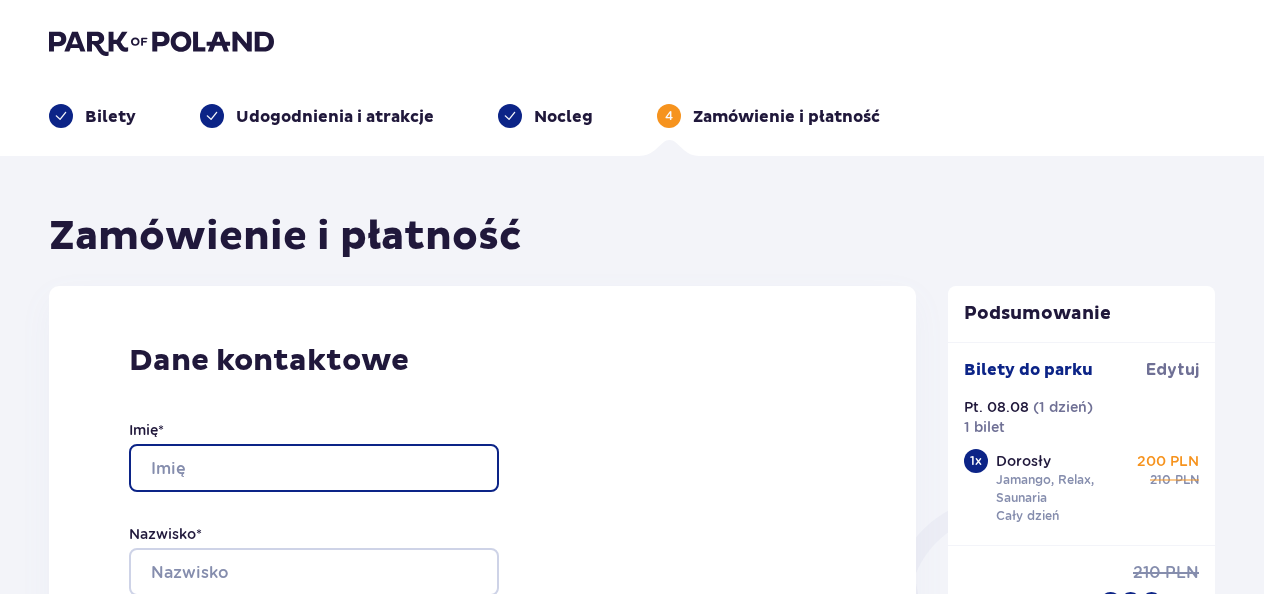 click on "Imię *" at bounding box center (314, 468) 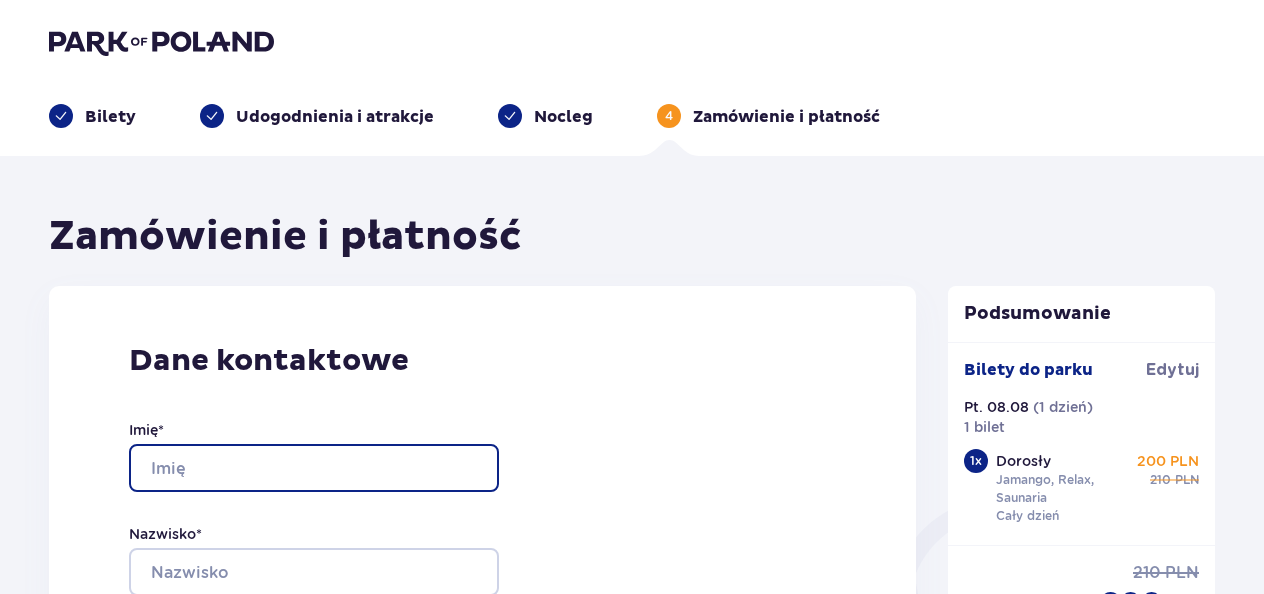 type on "test" 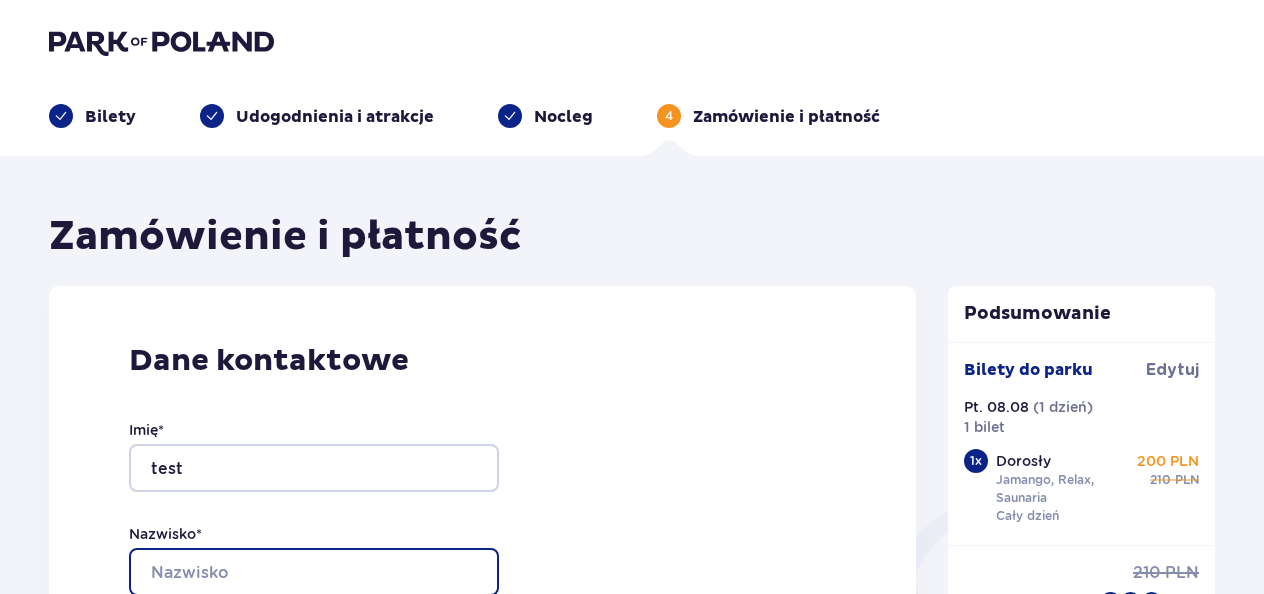 type on "test" 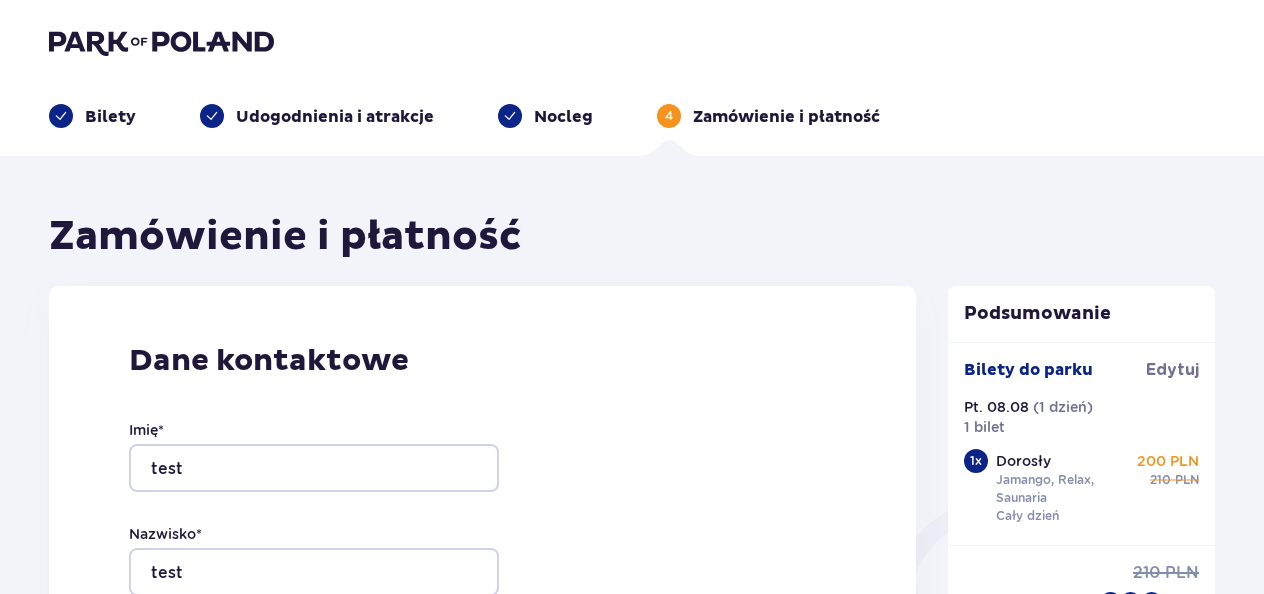 type on "moderacja@parkofpoland.com" 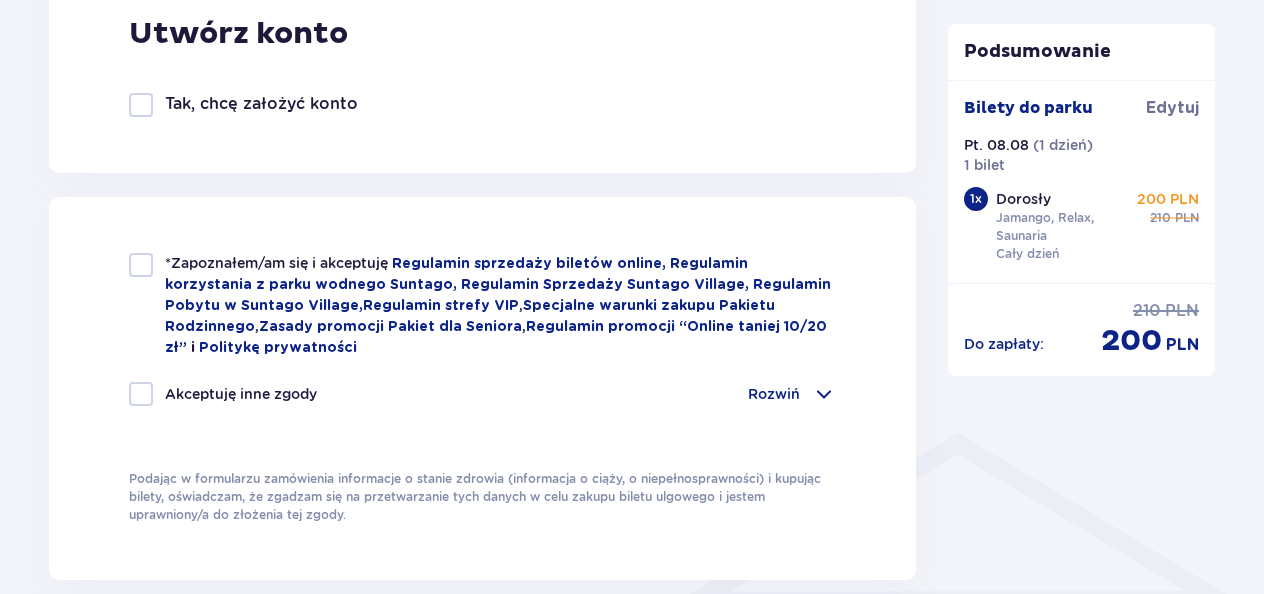 scroll, scrollTop: 1300, scrollLeft: 0, axis: vertical 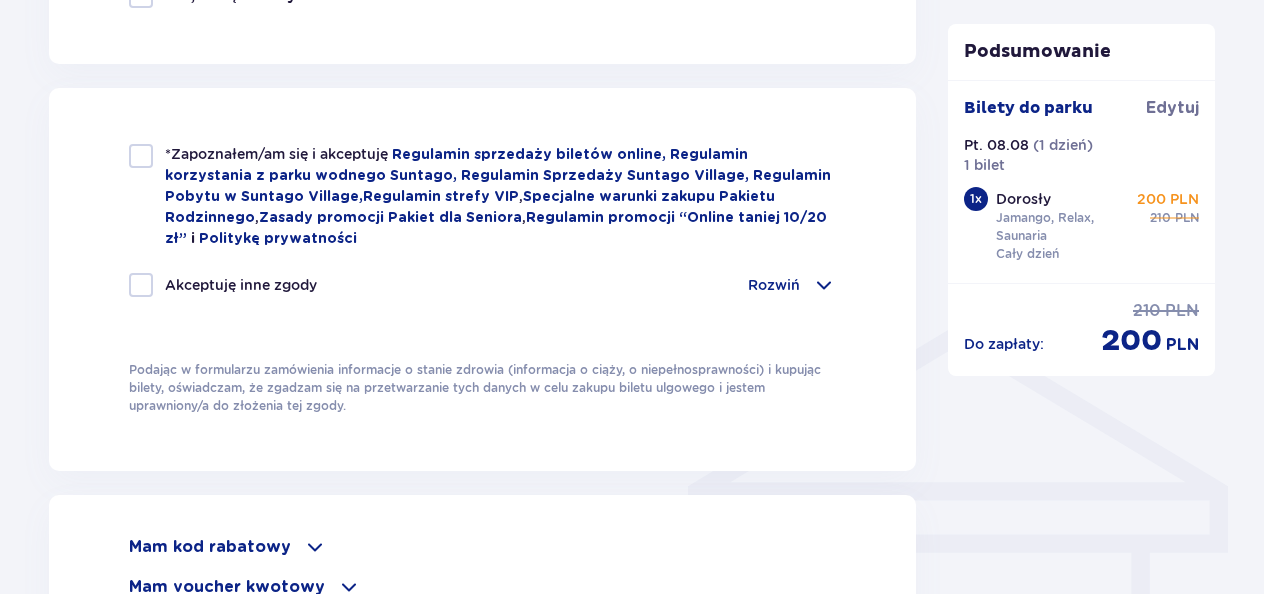 click at bounding box center (141, 156) 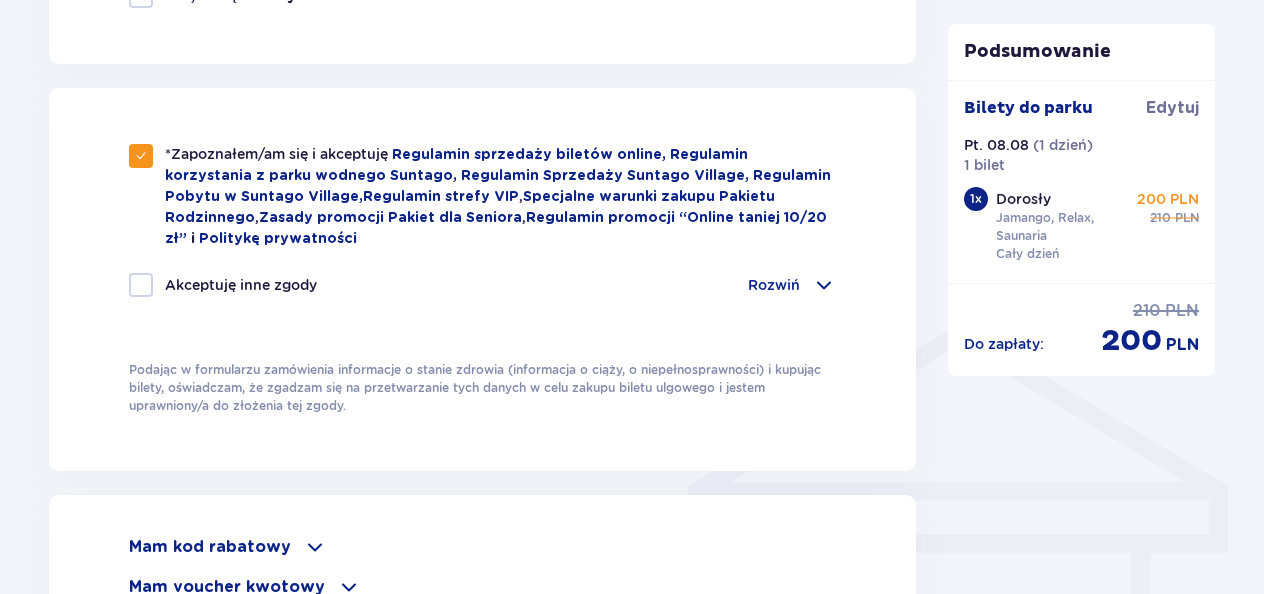 click at bounding box center (141, 285) 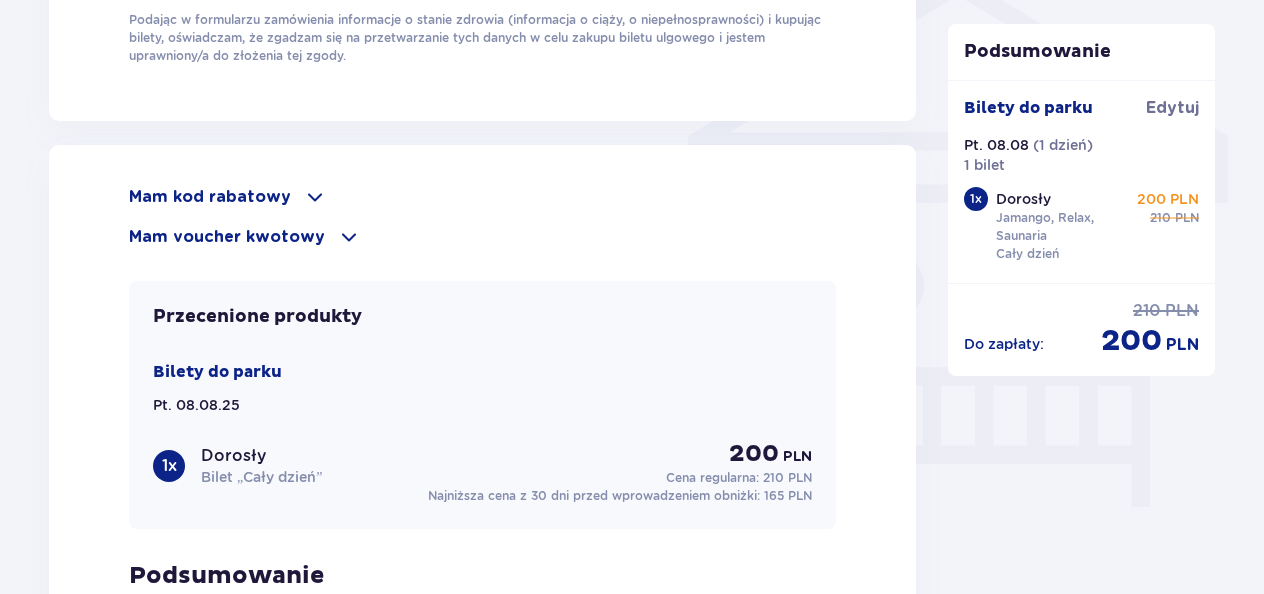 scroll, scrollTop: 1900, scrollLeft: 0, axis: vertical 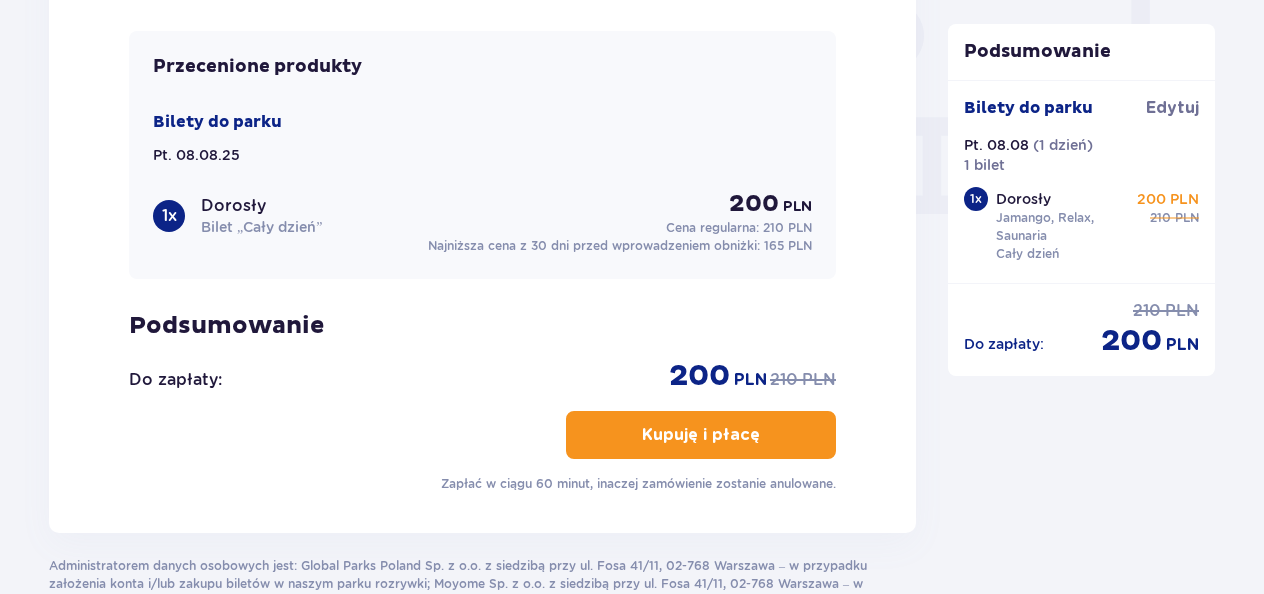 click on "Kupuję i płacę" at bounding box center [701, 435] 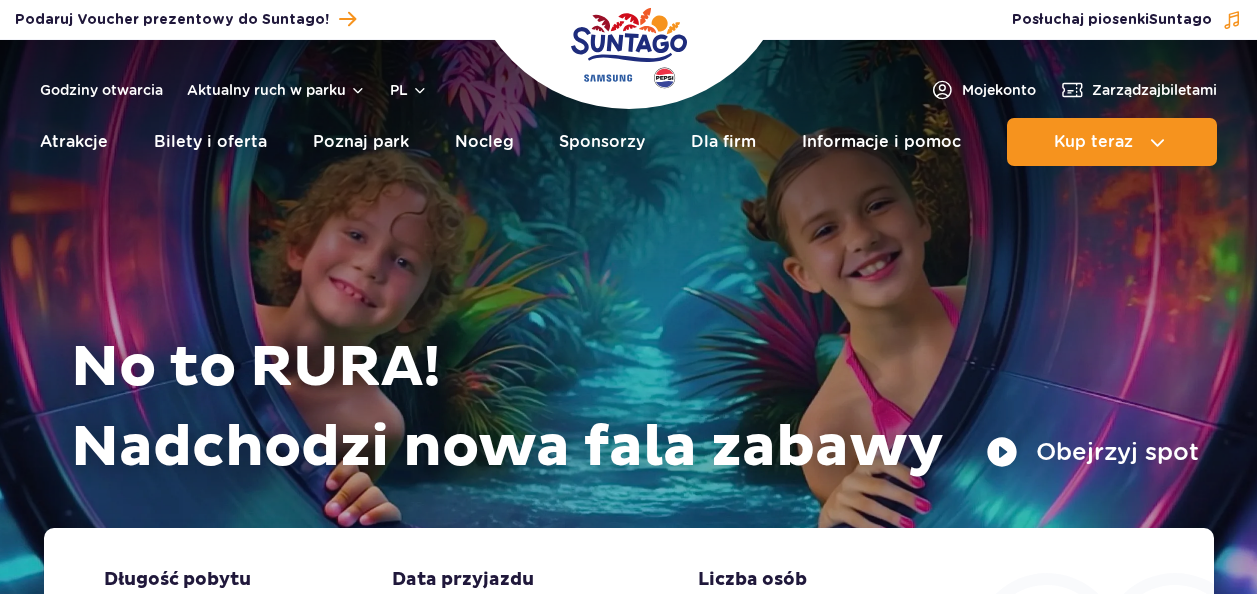 scroll, scrollTop: 0, scrollLeft: 0, axis: both 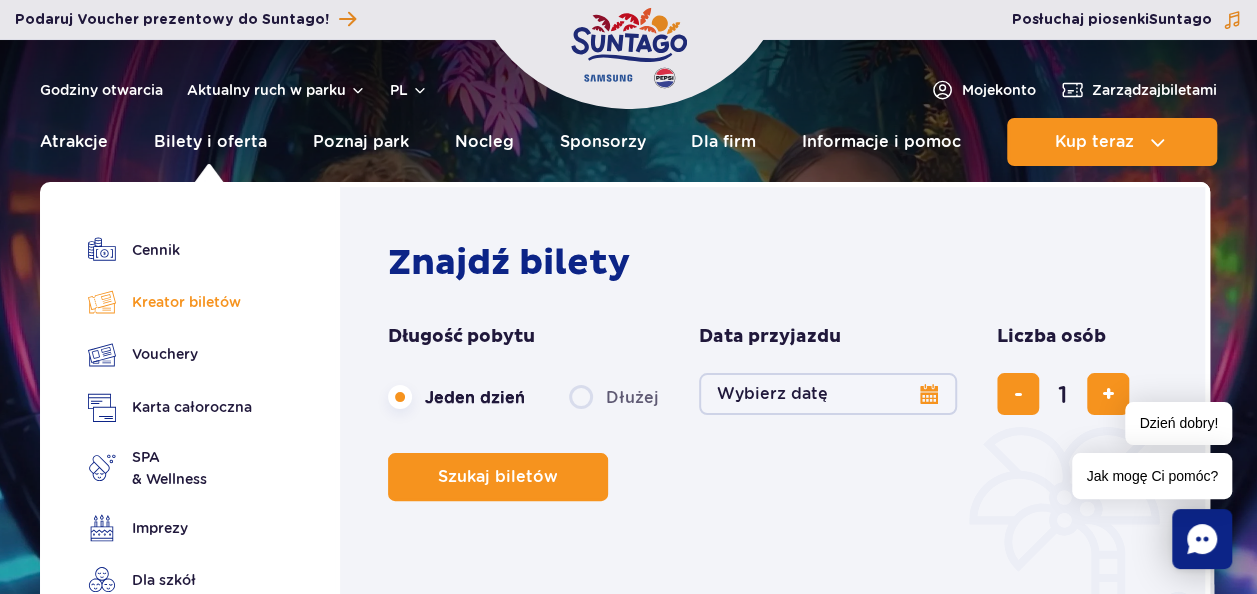 click on "Kreator biletów" at bounding box center (170, 302) 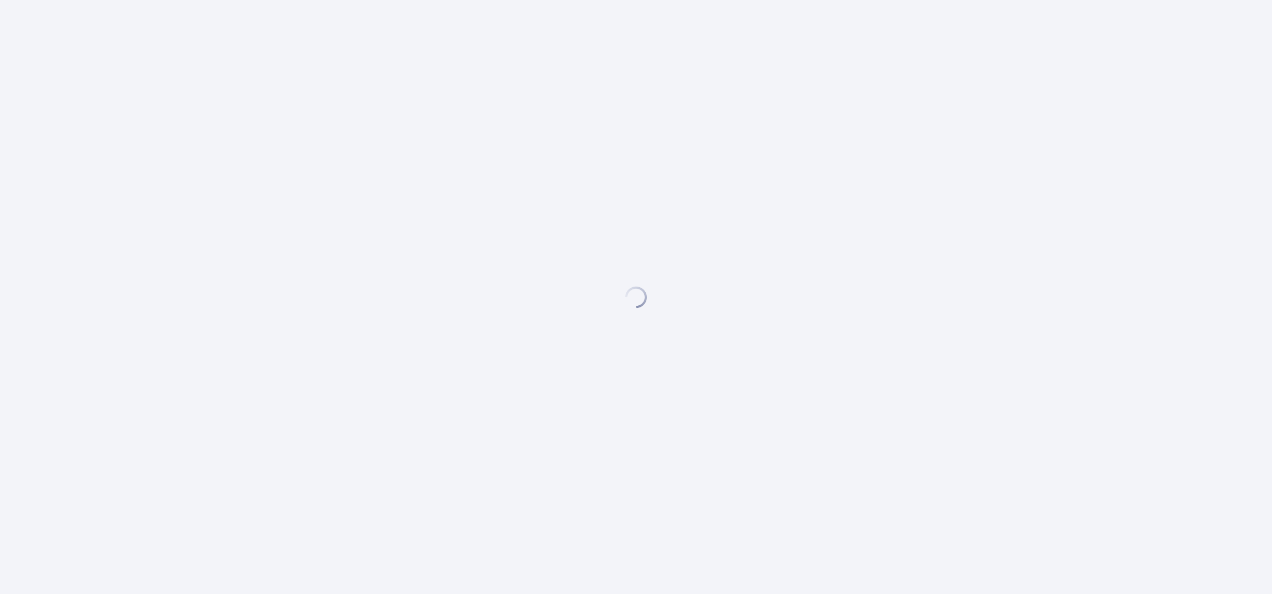 scroll, scrollTop: 0, scrollLeft: 0, axis: both 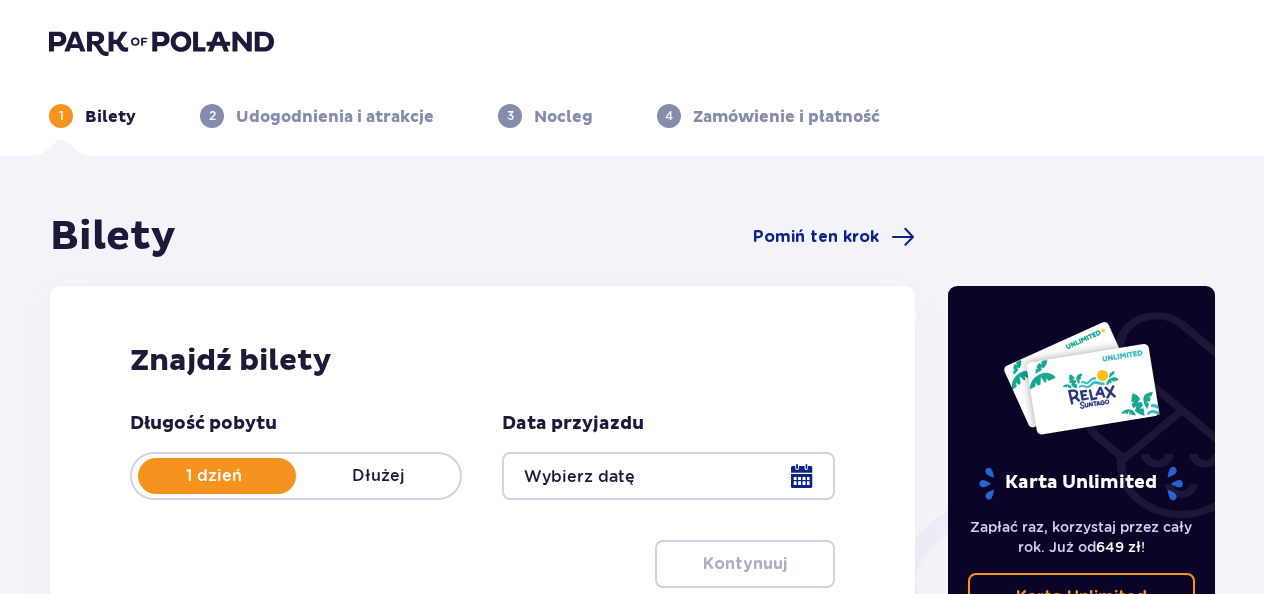 click on "1 Bilety 2 Udogodnienia i atrakcje 3 Nocleg 4 Zamówienie i płatność" at bounding box center [632, 92] 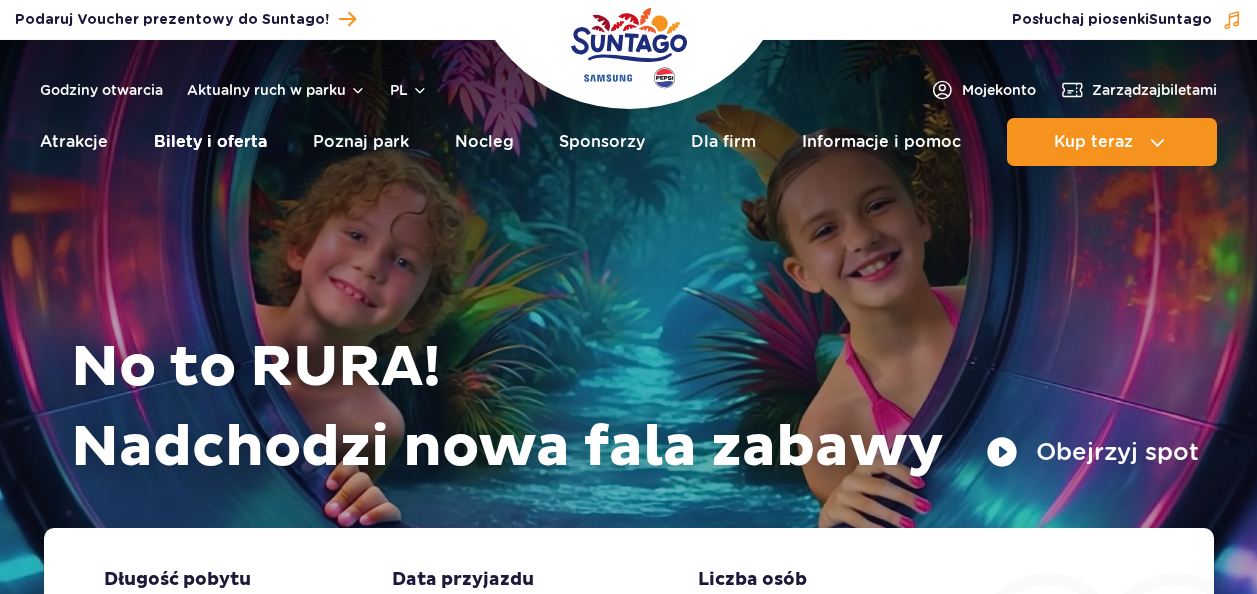 scroll, scrollTop: 0, scrollLeft: 0, axis: both 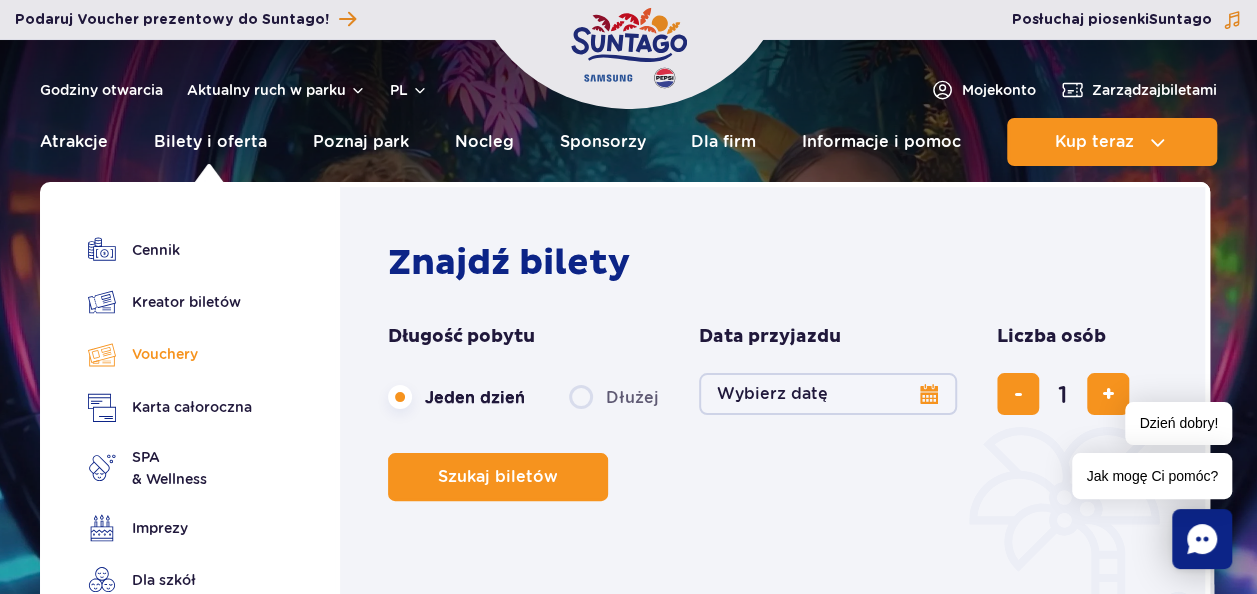 click on "Vouchery" at bounding box center [170, 354] 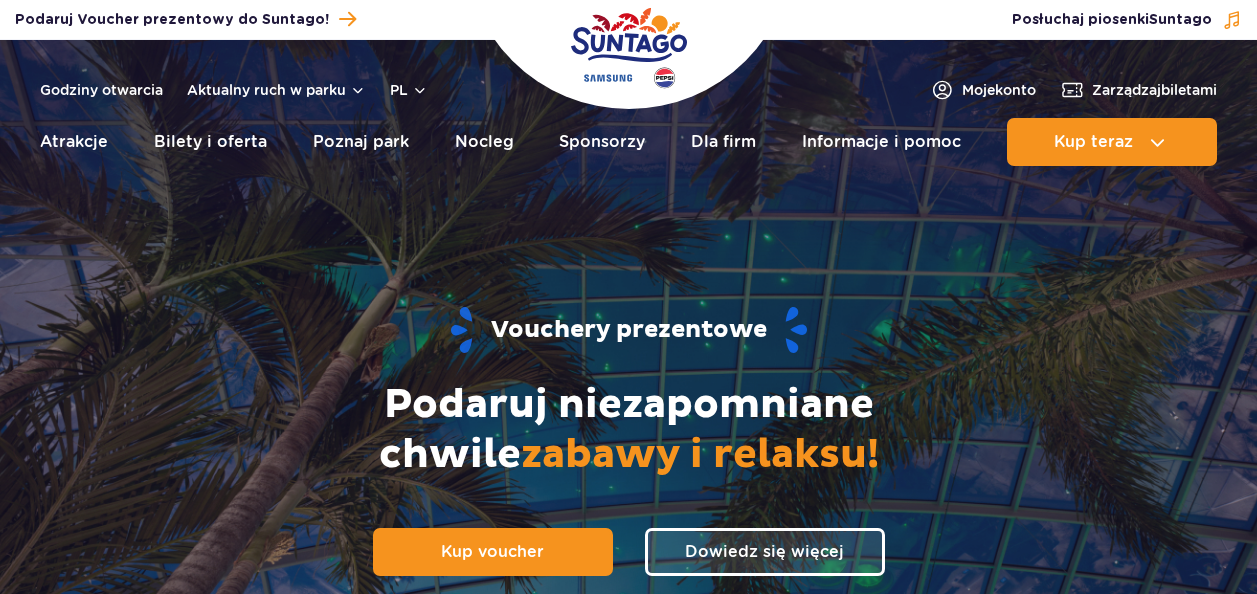 scroll, scrollTop: 372, scrollLeft: 0, axis: vertical 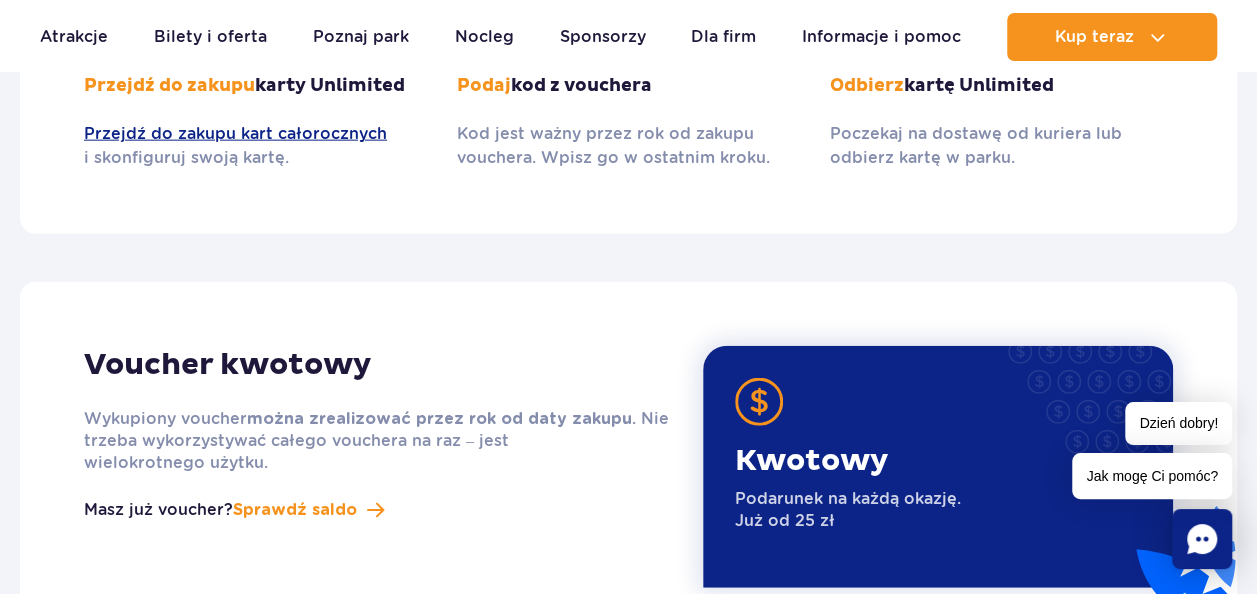 click on "Sprawdź saldo" at bounding box center (295, 510) 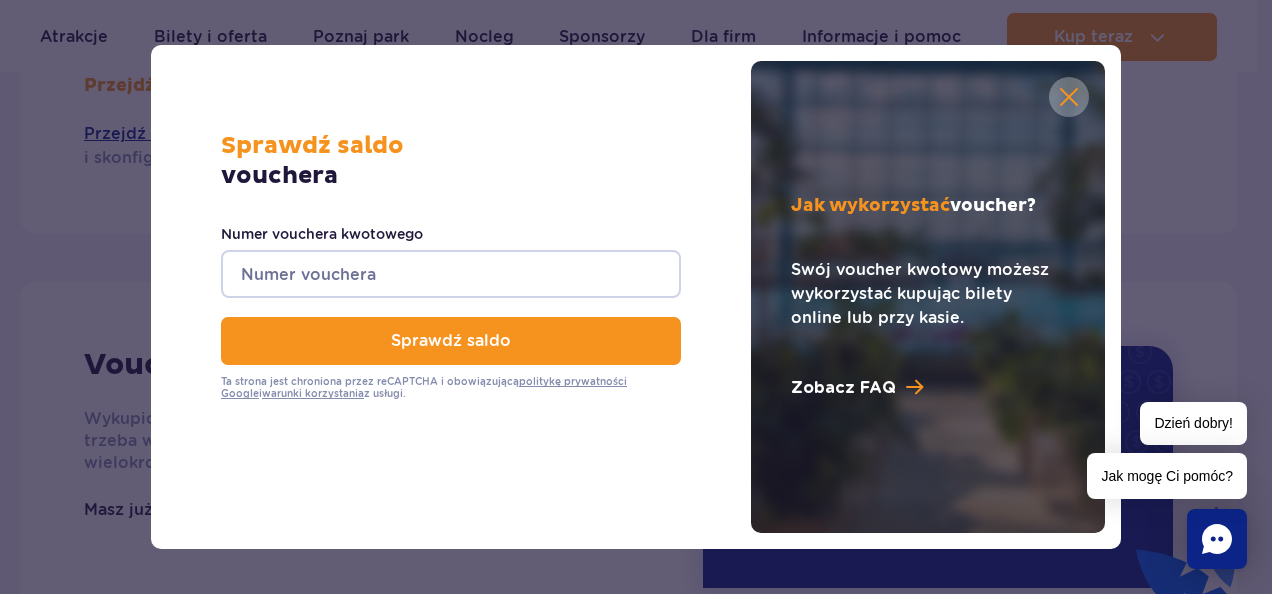 click on "Numer vouchera kwotowego" at bounding box center [451, 274] 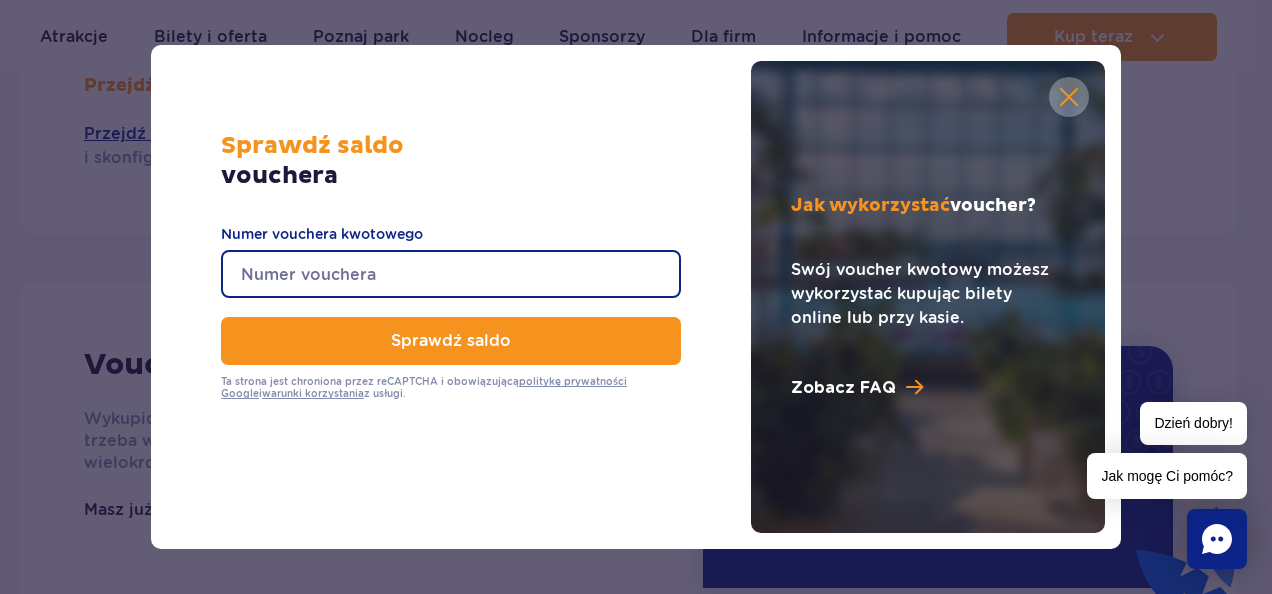 paste on "0610001108223642" 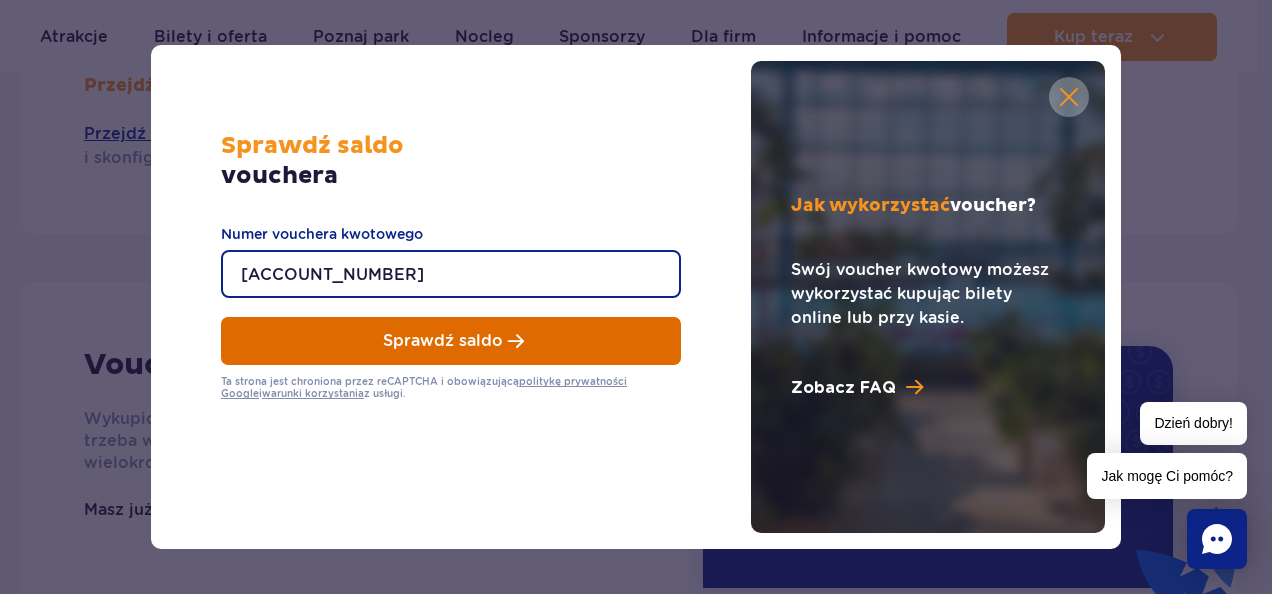 type on "0610001108223642" 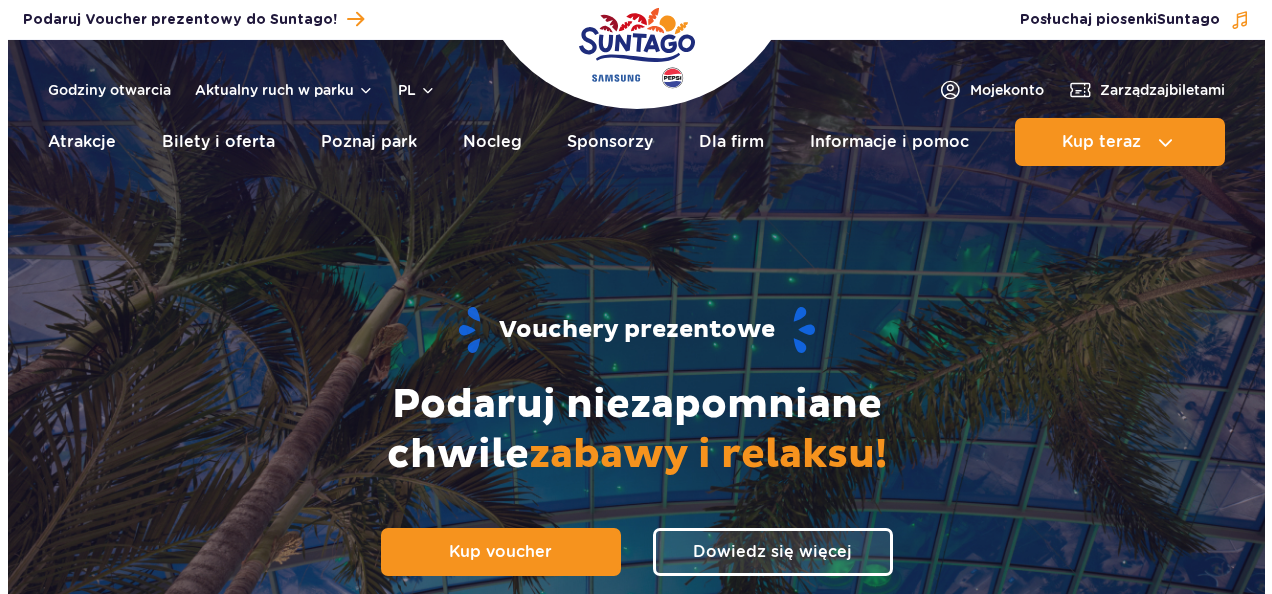 scroll, scrollTop: 0, scrollLeft: 0, axis: both 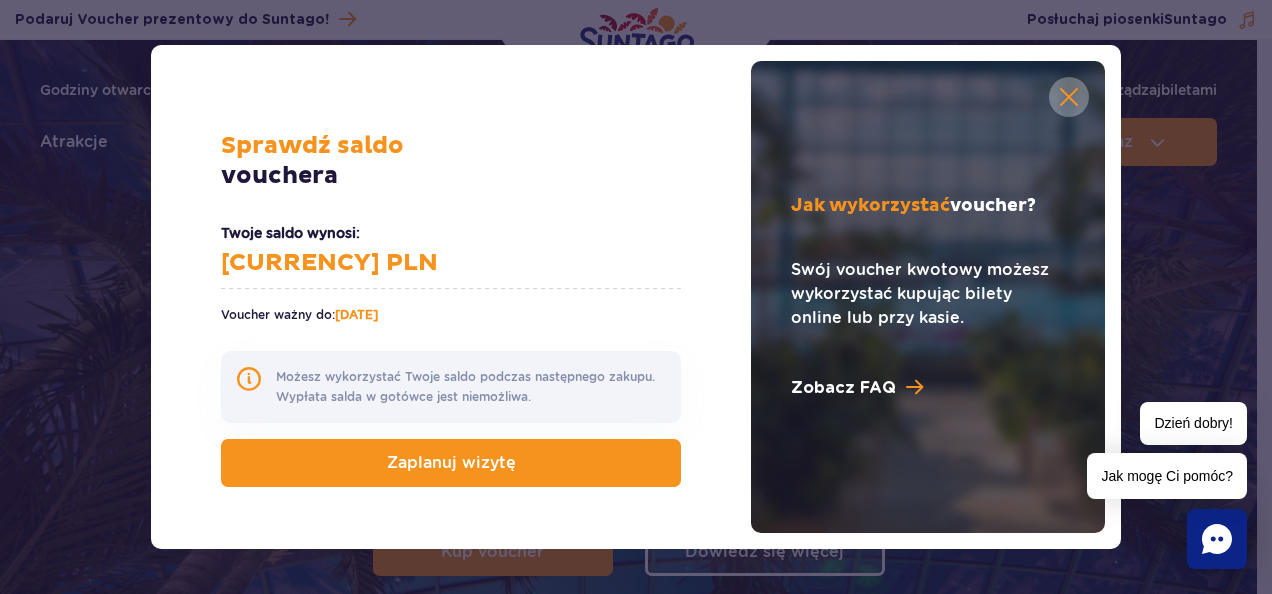 click on "Sprawdź saldo  vouchera
Twoje saldo wynosi:  [CURRENCY]
Voucher ważny do:  [DATE]
Możesz wykorzystać Twoje saldo podczas następnego zakupu. Wypłata salda w gotówce jest niemożliwa.
Zaplanuj wizytę
Jak wykorzystać  voucher?
Swój voucher kwotowy możesz wykorzystać kupując bilety online lub przy kasie.
Zobacz FAQ" at bounding box center (636, 297) 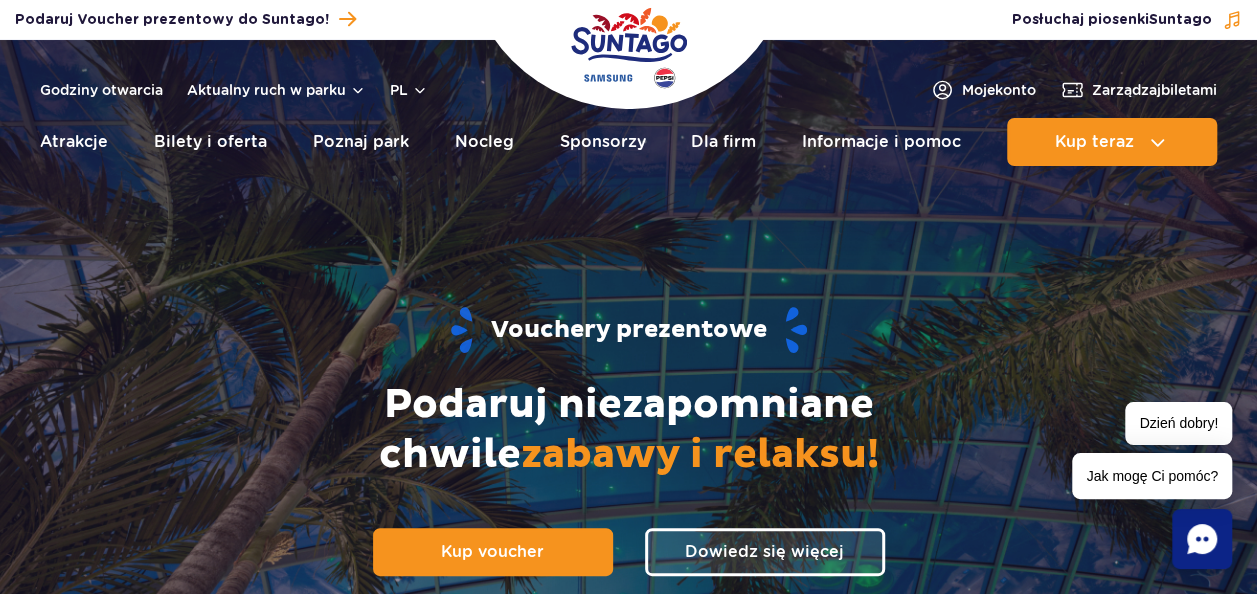 click at bounding box center [629, 48] 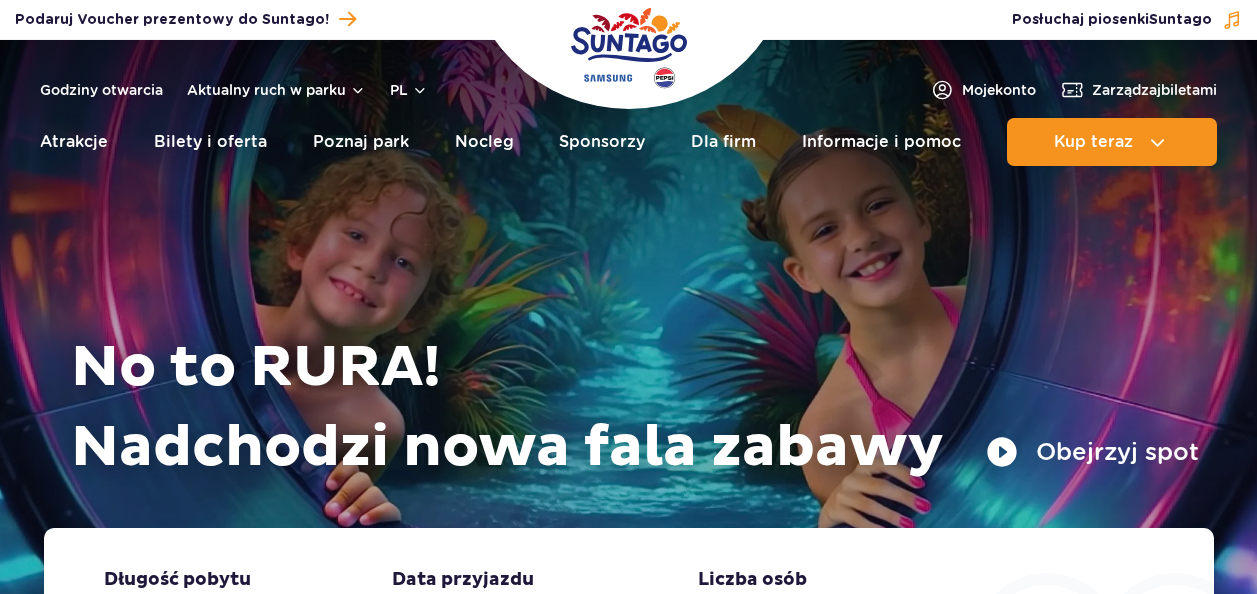 scroll, scrollTop: 0, scrollLeft: 0, axis: both 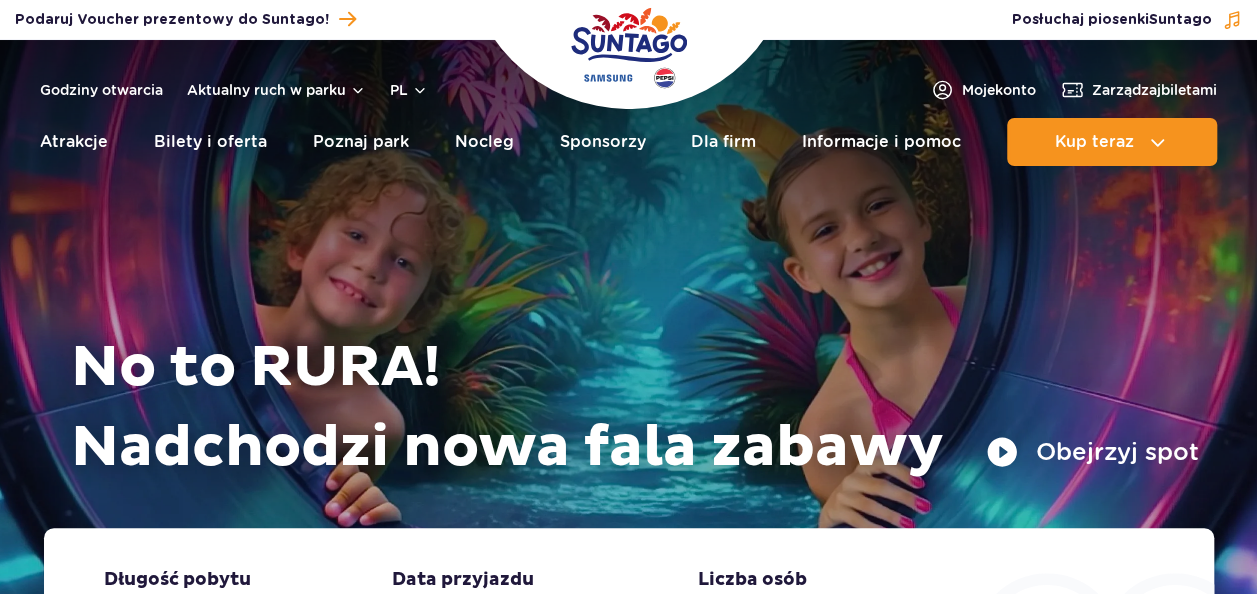click on "Godziny otwarcia
Aktualny ruch w parku
pl
PL
EN
UA" at bounding box center (234, 90) 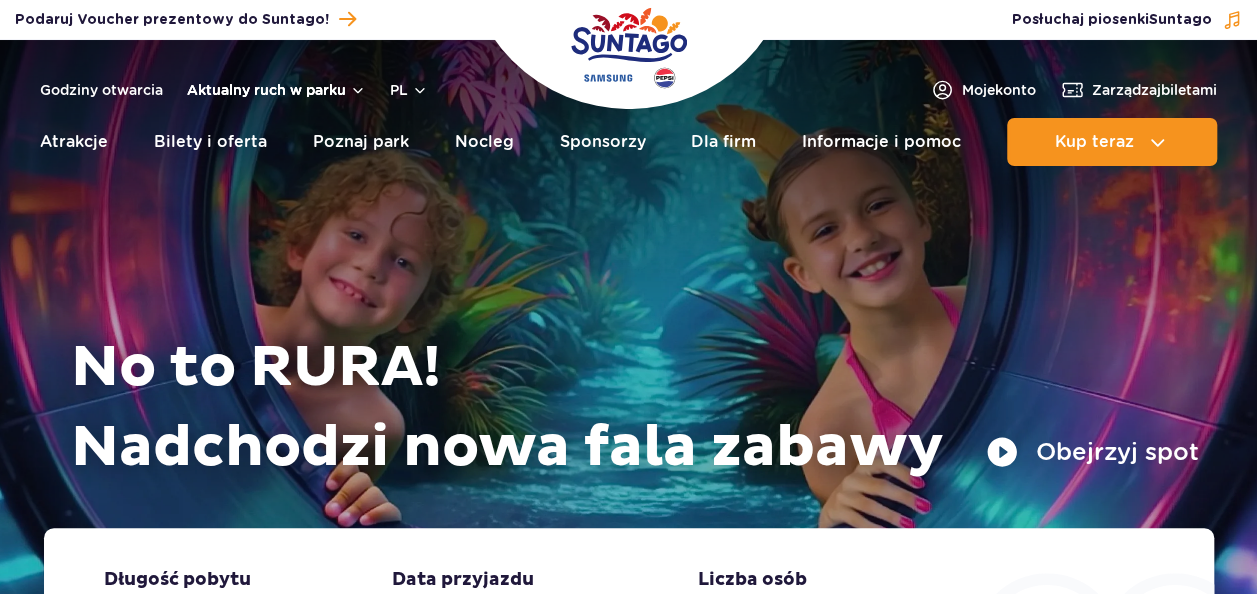 click on "Aktualny ruch w parku" at bounding box center (276, 90) 